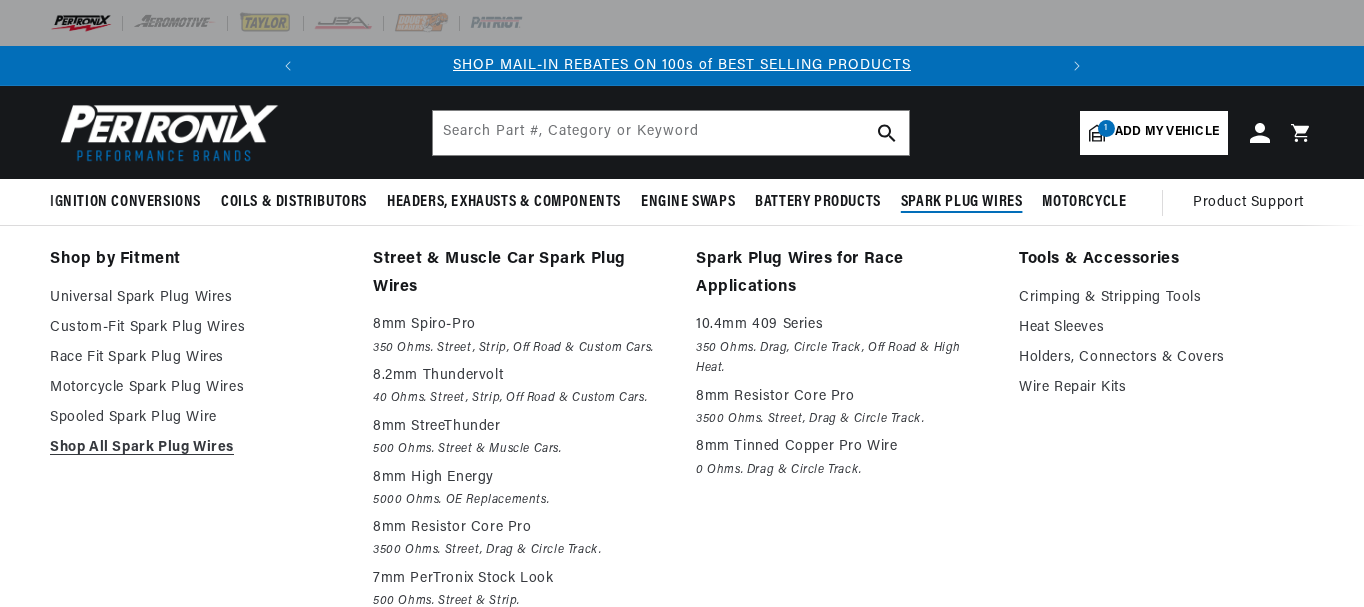 select on "1971" 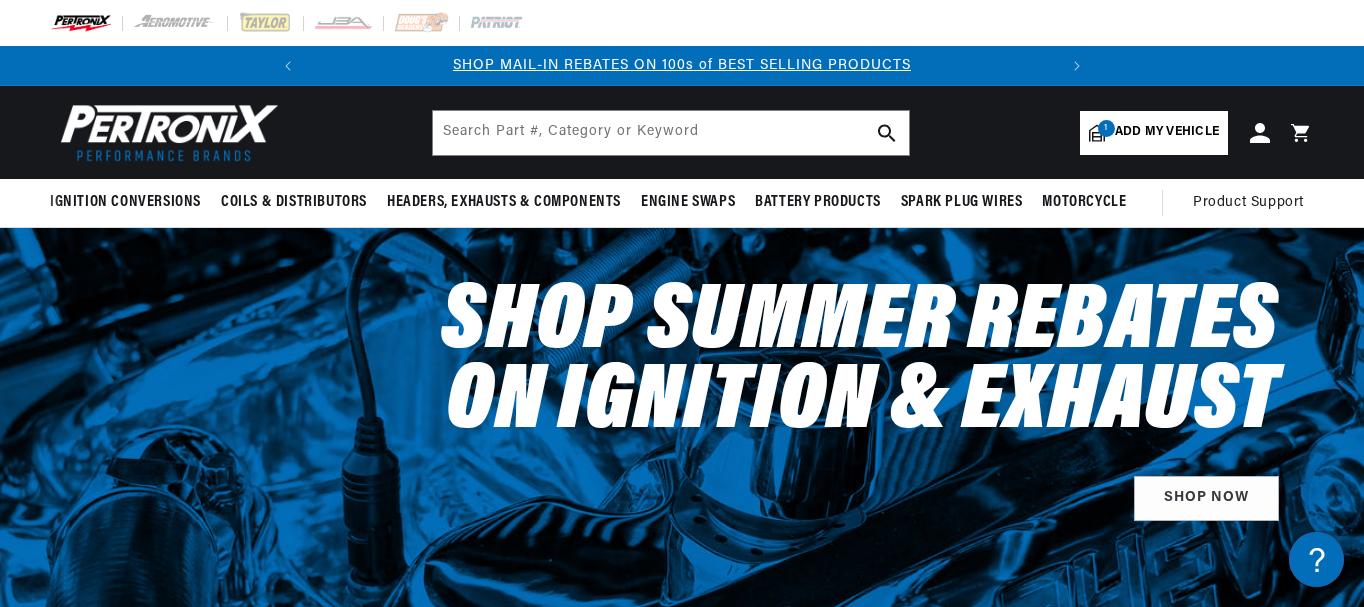 scroll, scrollTop: 0, scrollLeft: 736, axis: horizontal 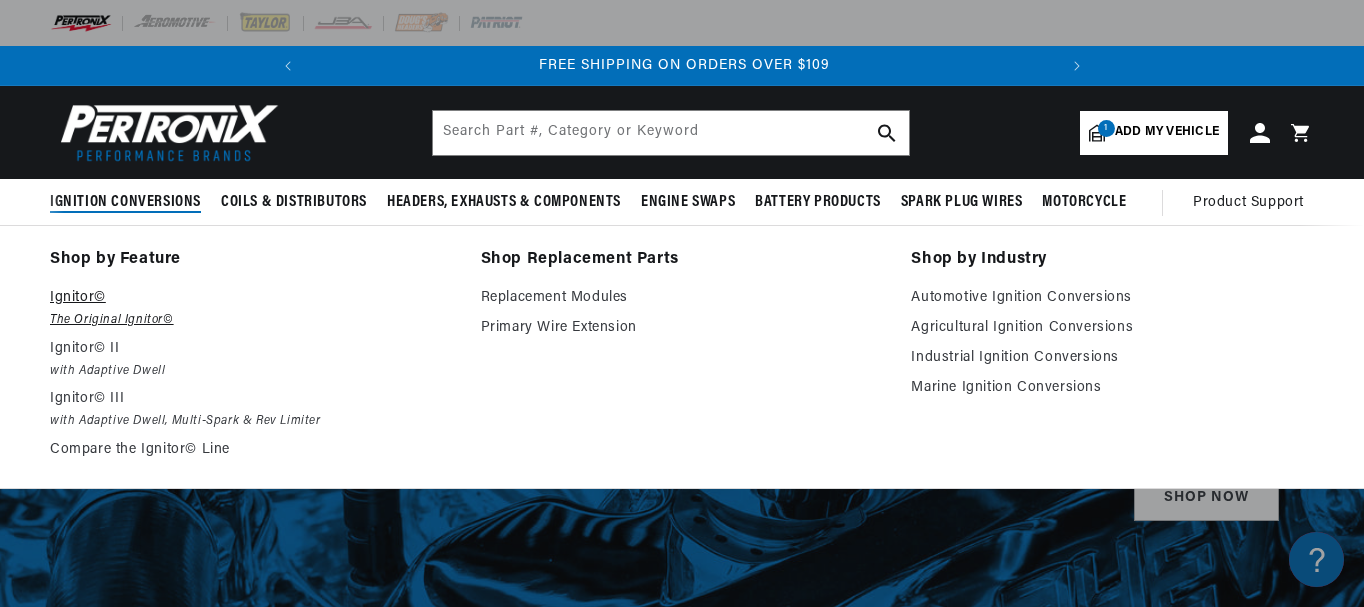 click on "Ignitor©" at bounding box center (251, 298) 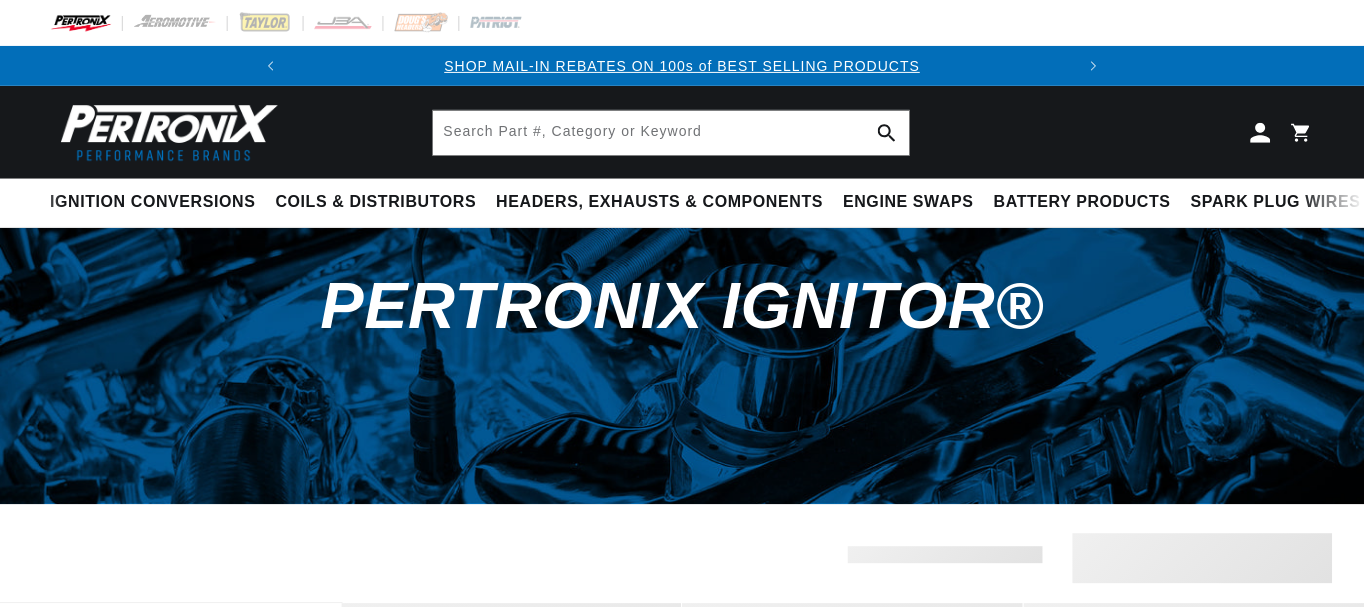 scroll, scrollTop: 0, scrollLeft: 0, axis: both 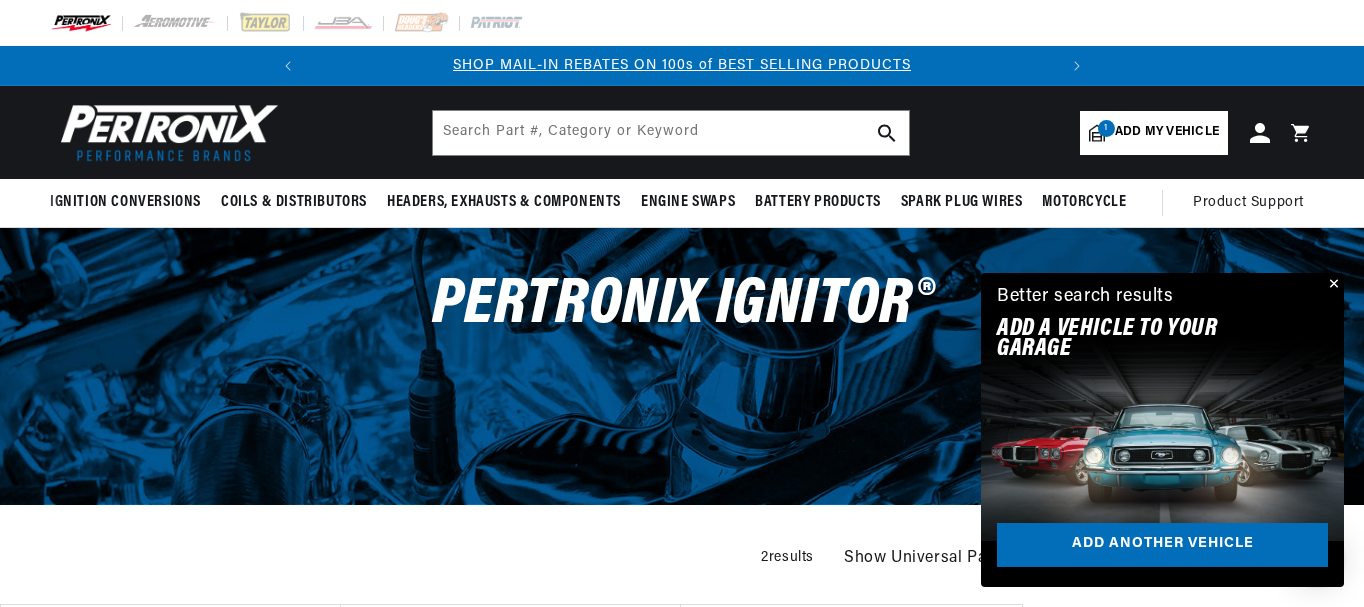 click at bounding box center [1332, 285] 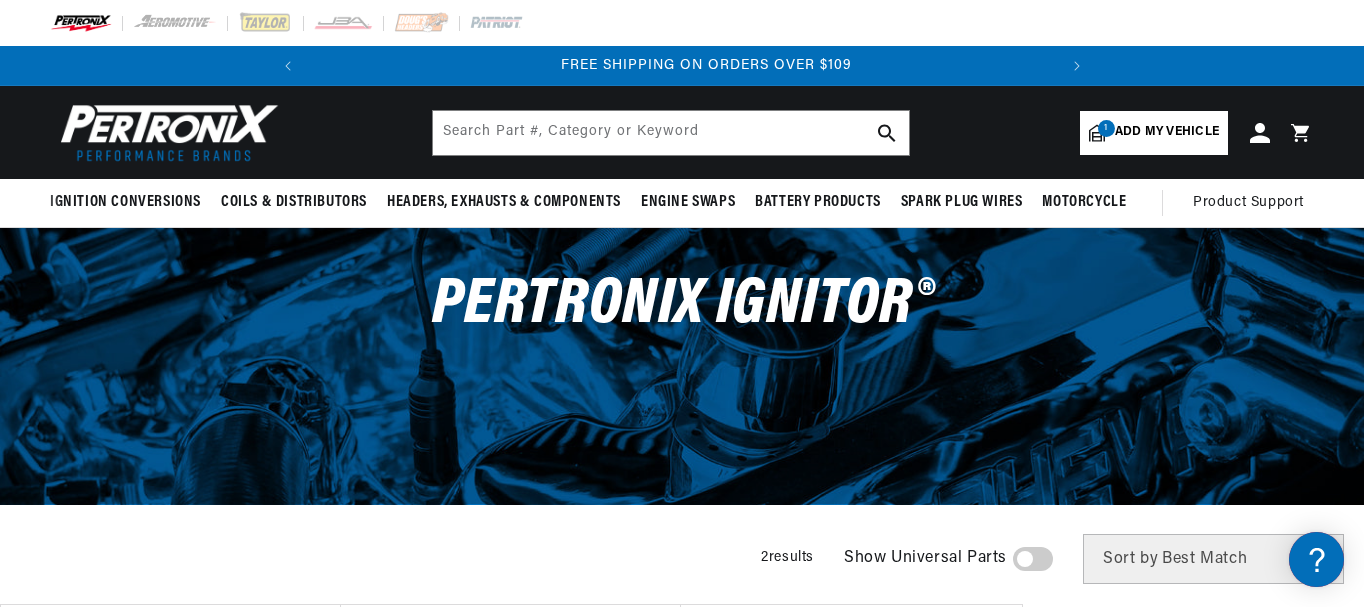 scroll, scrollTop: 0, scrollLeft: 747, axis: horizontal 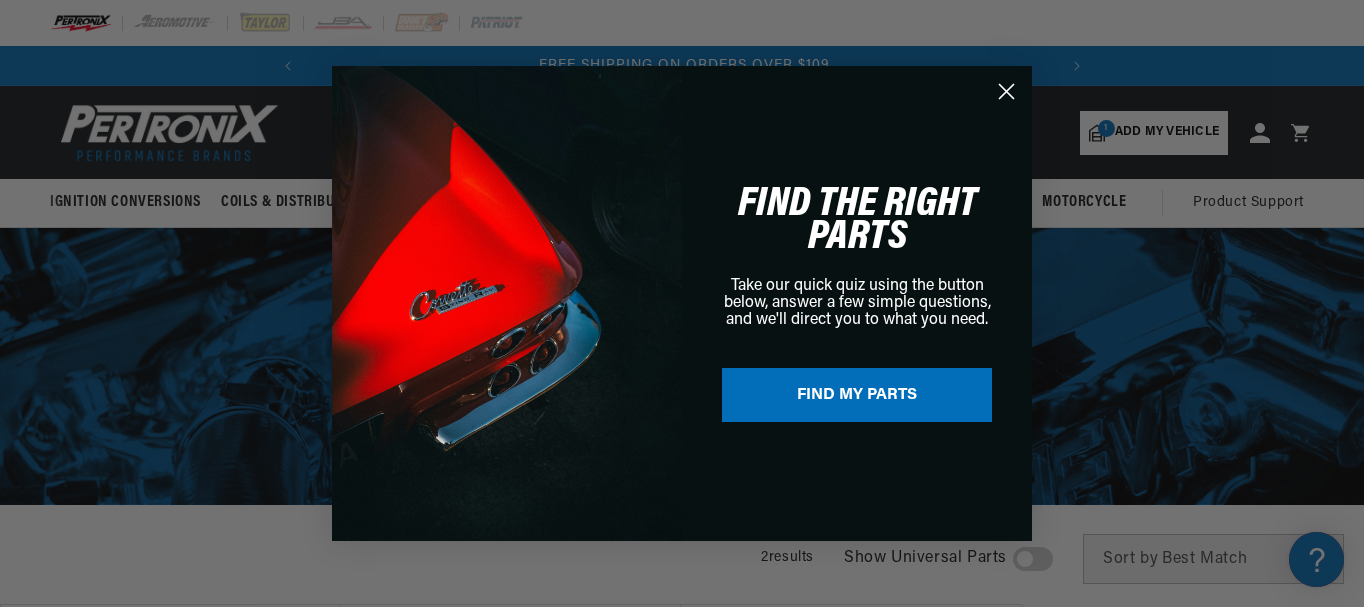 click 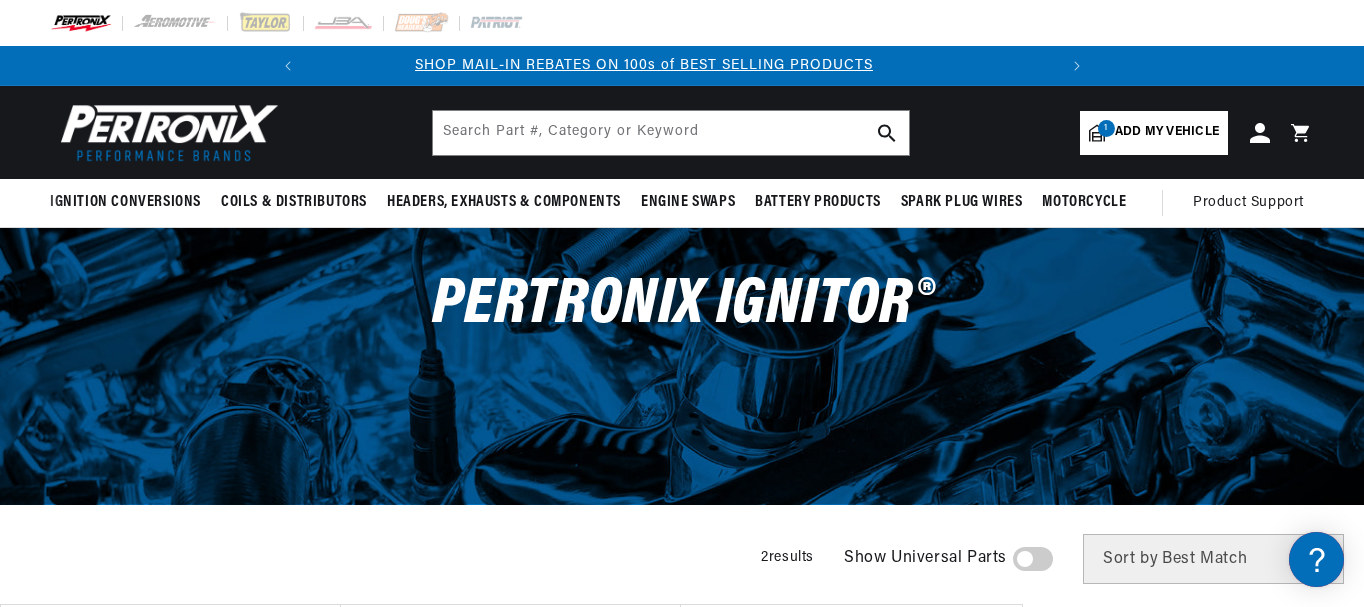scroll, scrollTop: 0, scrollLeft: 0, axis: both 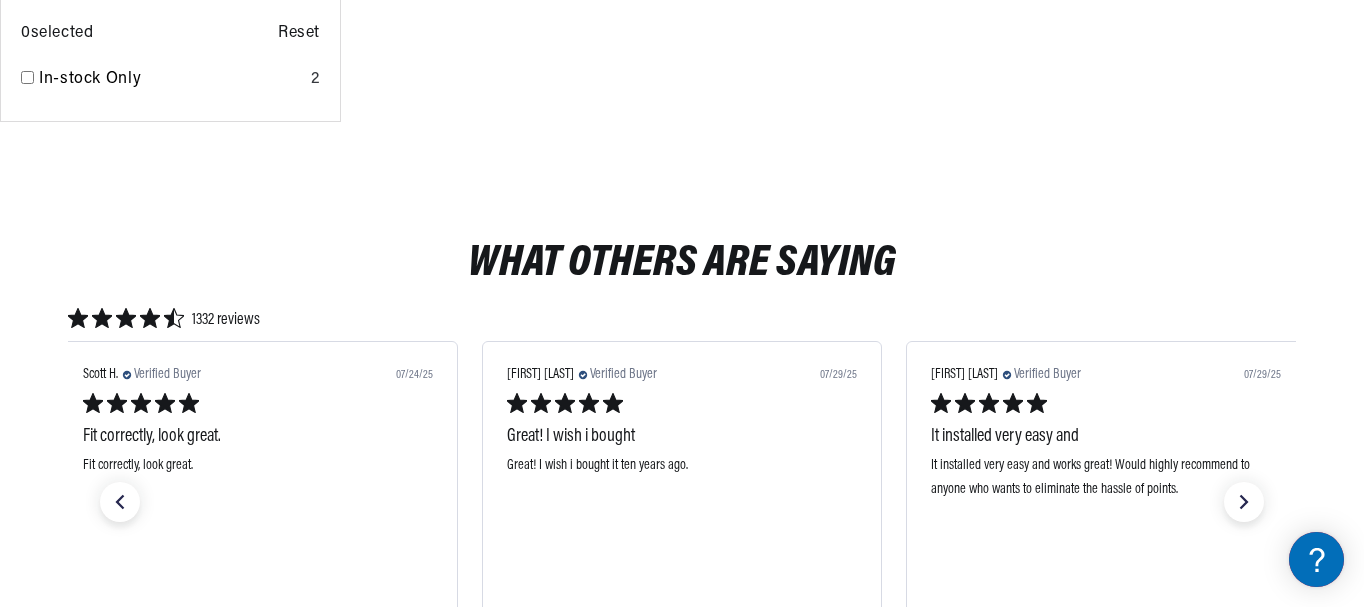 click on "Great! I wish i bought it ten years ago." at bounding box center (682, 524) 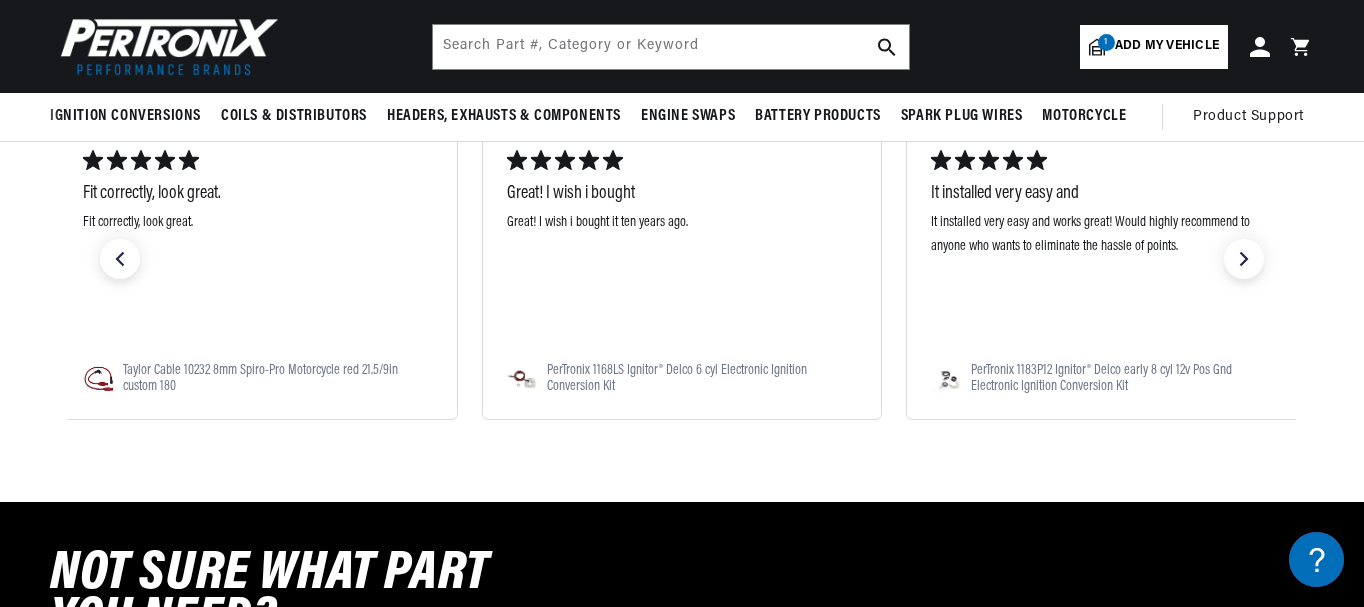 scroll, scrollTop: 1704, scrollLeft: 0, axis: vertical 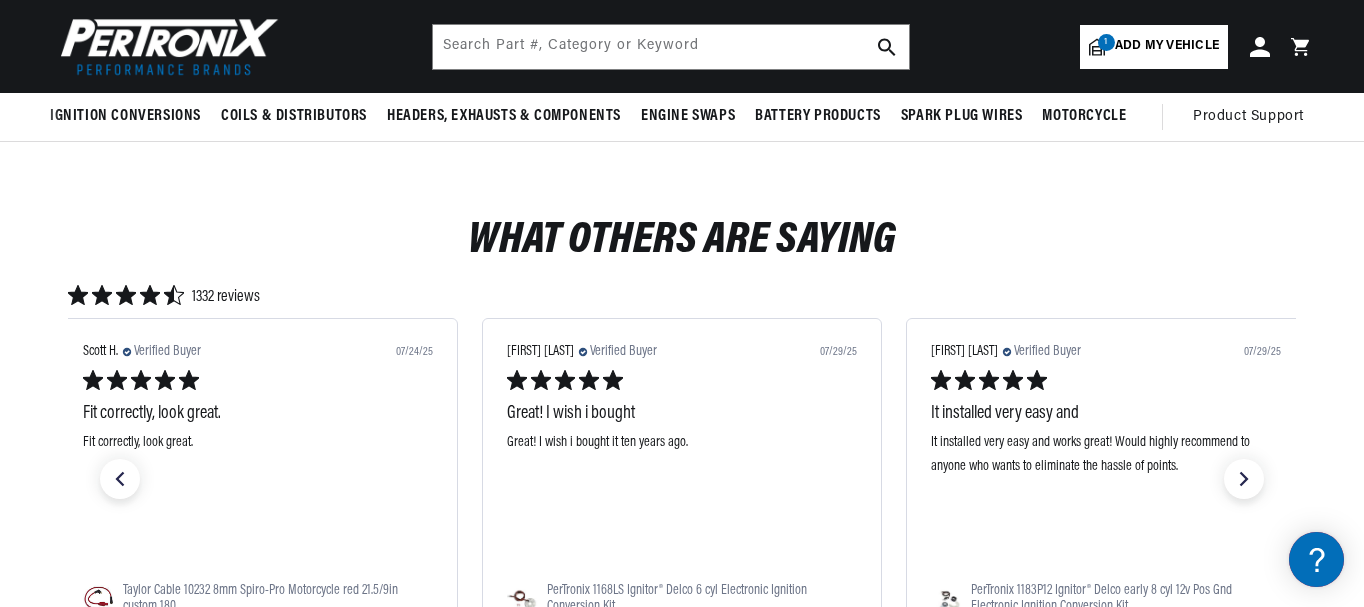 click on "Great! I wish i bought it ten years ago." at bounding box center (682, 501) 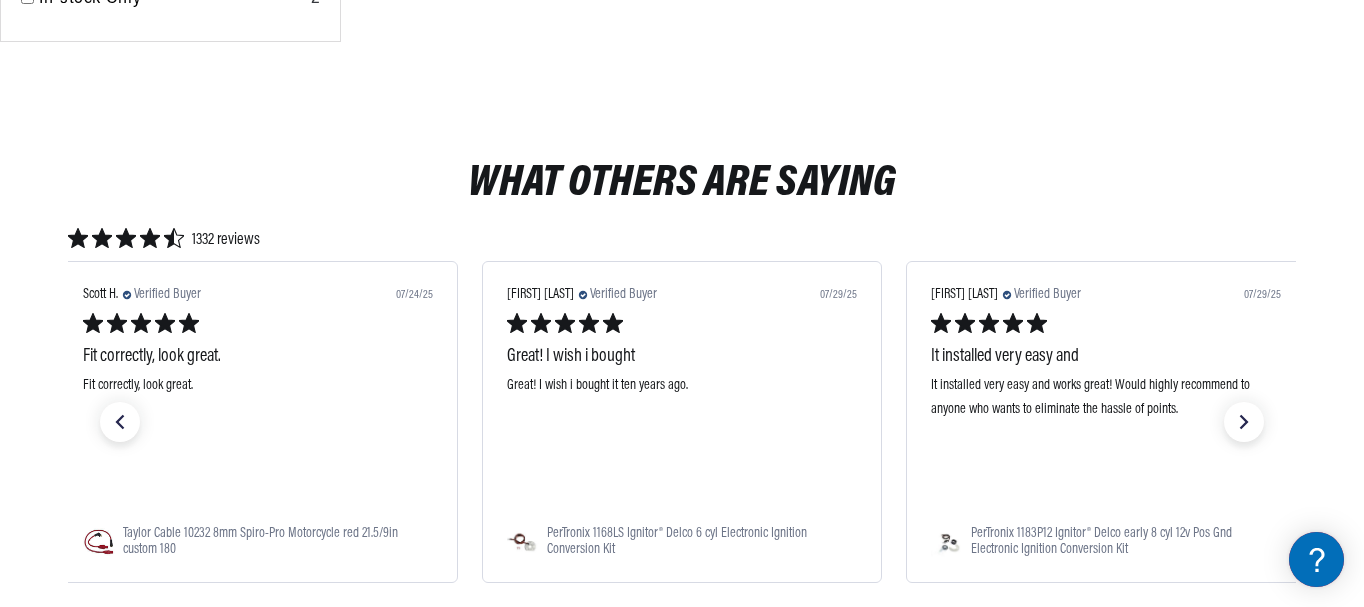 scroll, scrollTop: 1560, scrollLeft: 0, axis: vertical 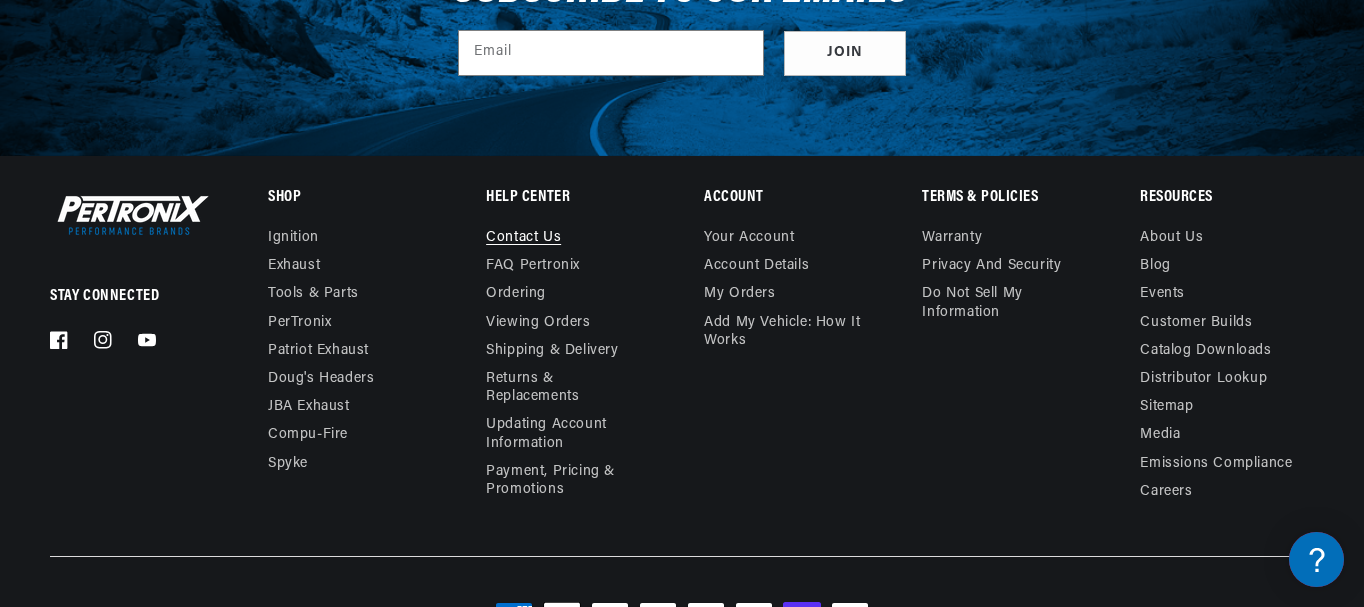 click on "Contact us" at bounding box center (523, 240) 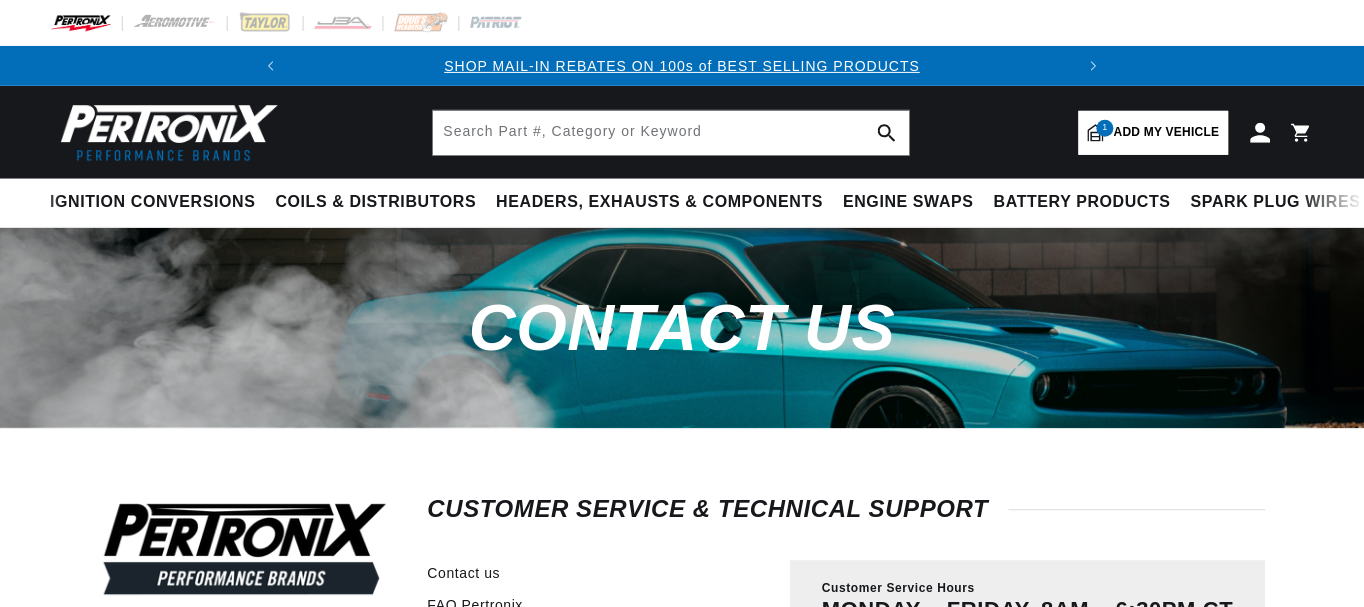 scroll, scrollTop: 0, scrollLeft: 0, axis: both 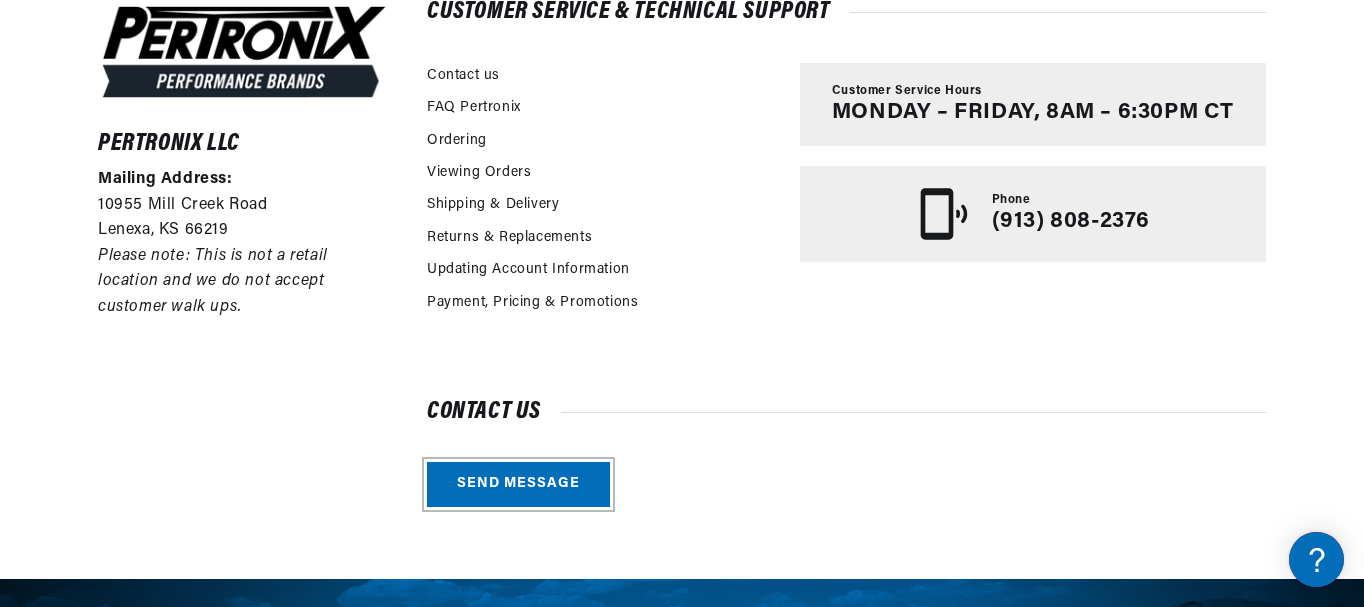 click on "Send message" at bounding box center (518, 484) 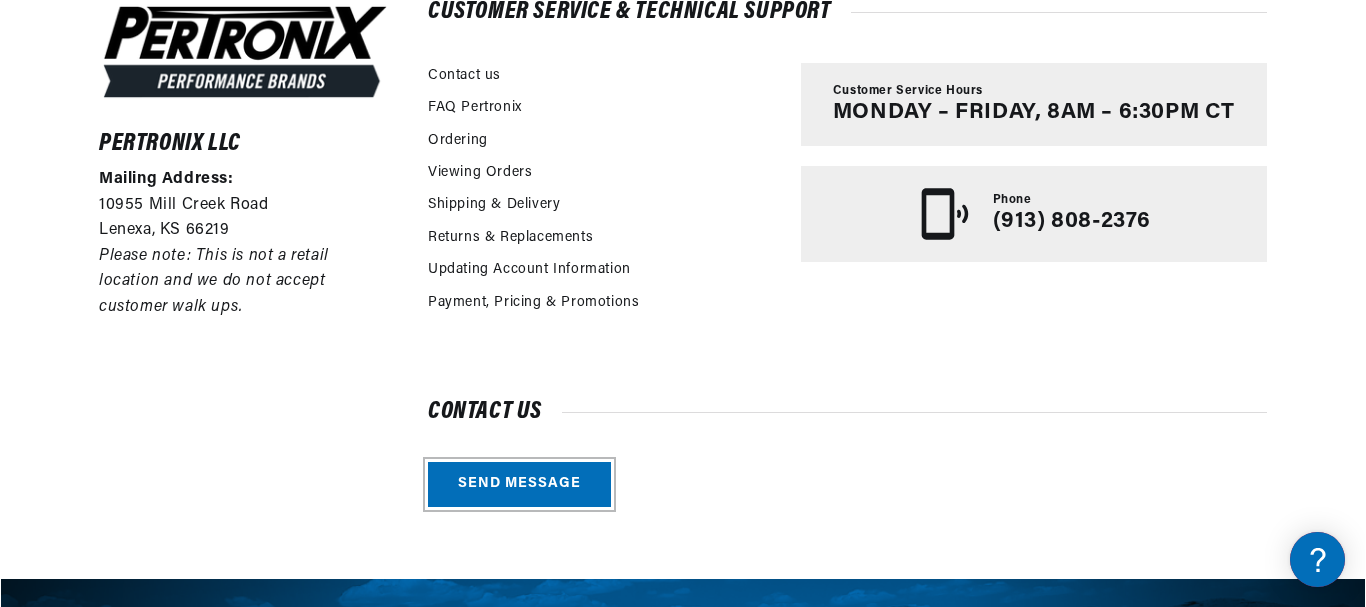 scroll, scrollTop: 0, scrollLeft: 0, axis: both 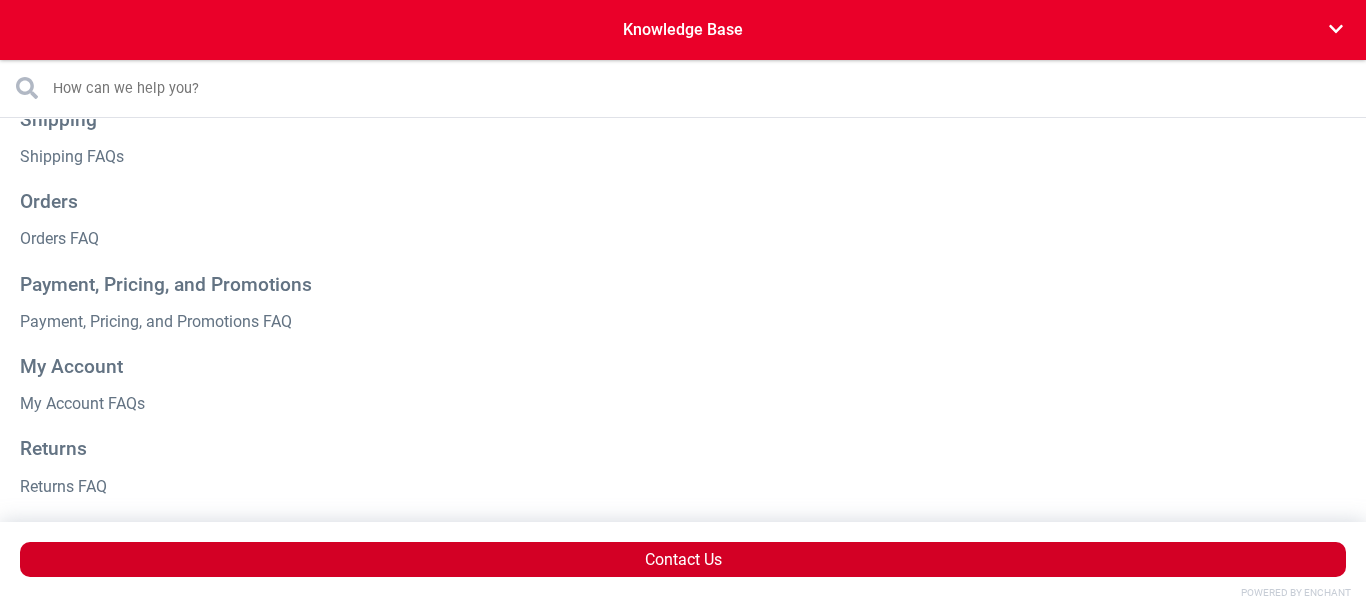 click on "Contact Us" at bounding box center (683, 559) 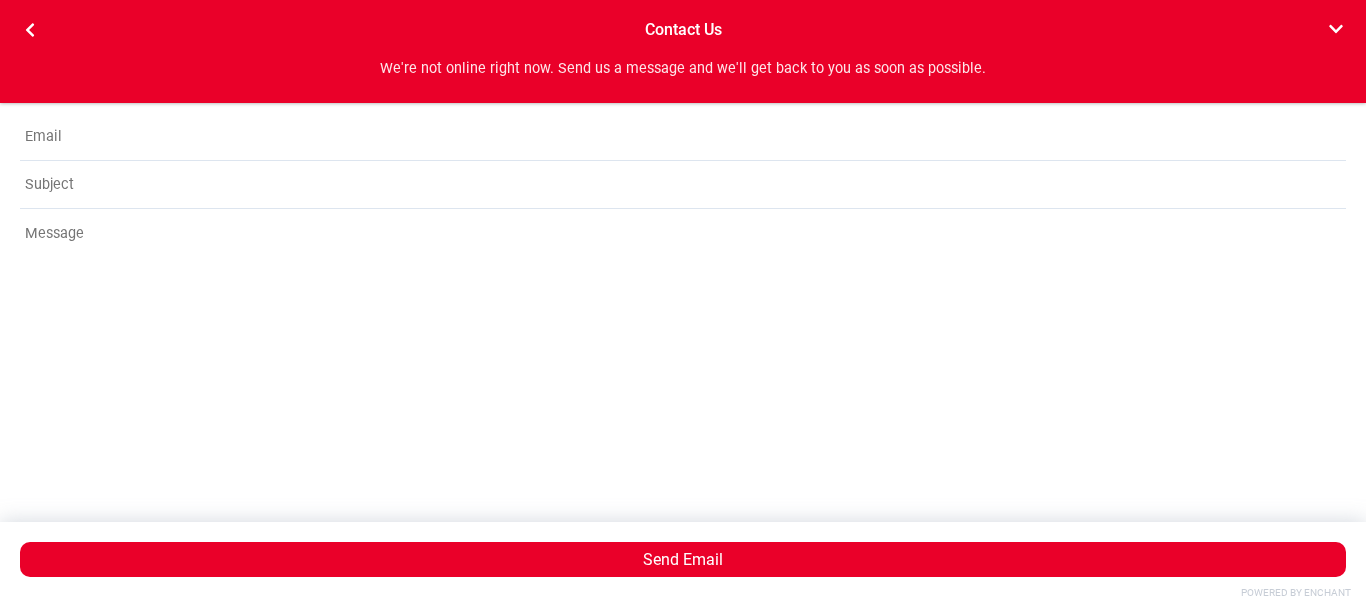 scroll, scrollTop: 0, scrollLeft: 747, axis: horizontal 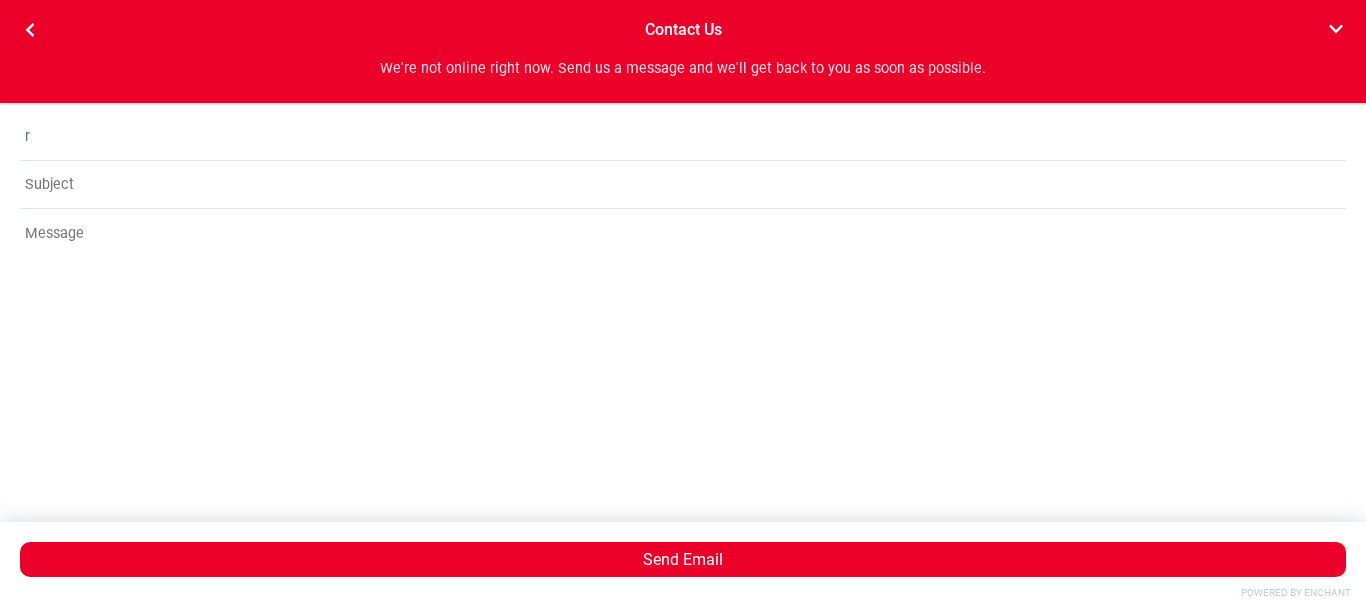 type on "[EMAIL]" 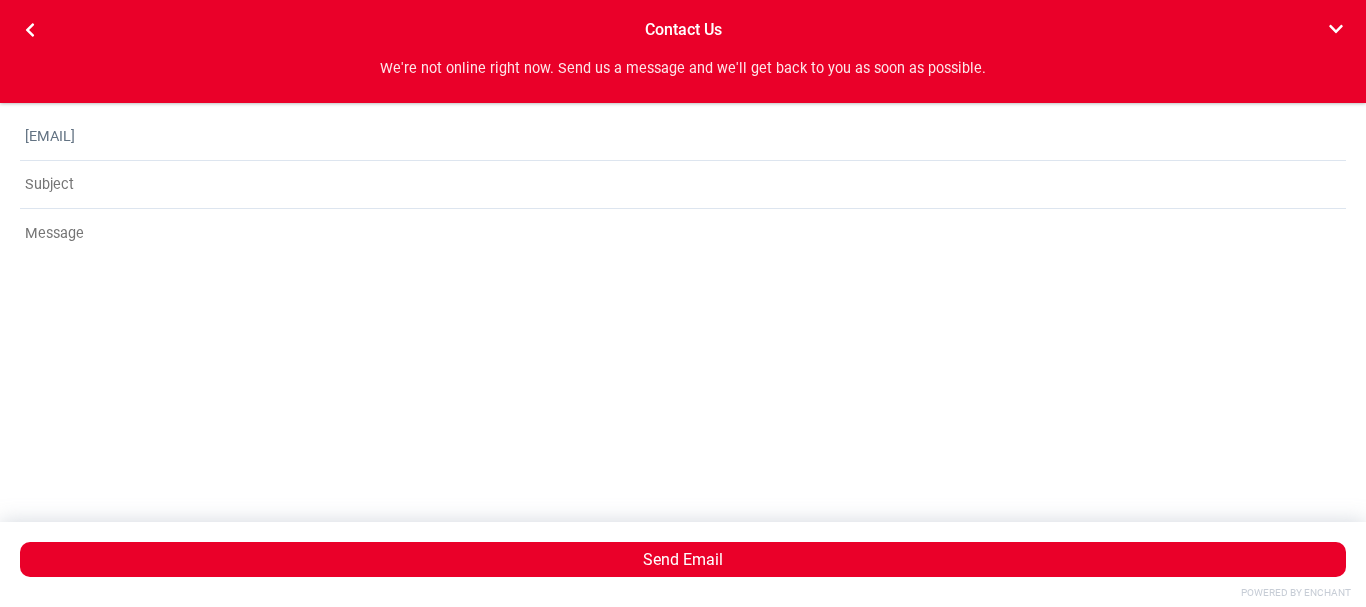 scroll, scrollTop: 0, scrollLeft: 0, axis: both 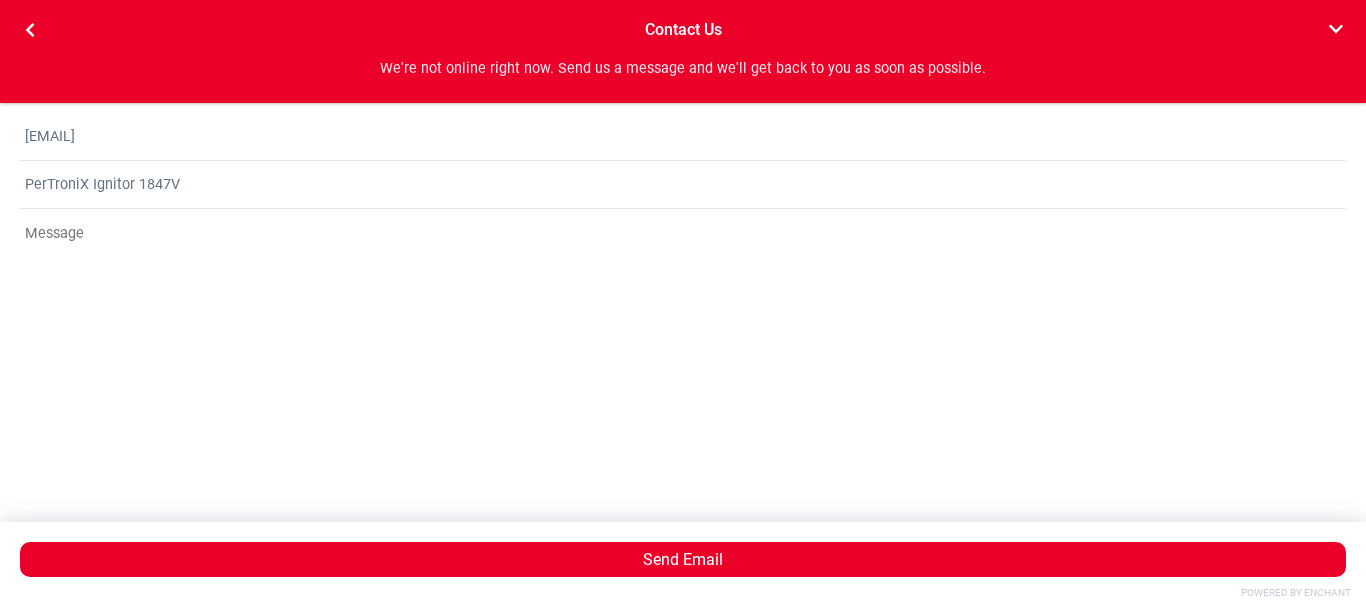 type on "PerTroniX Ignitor 1847V" 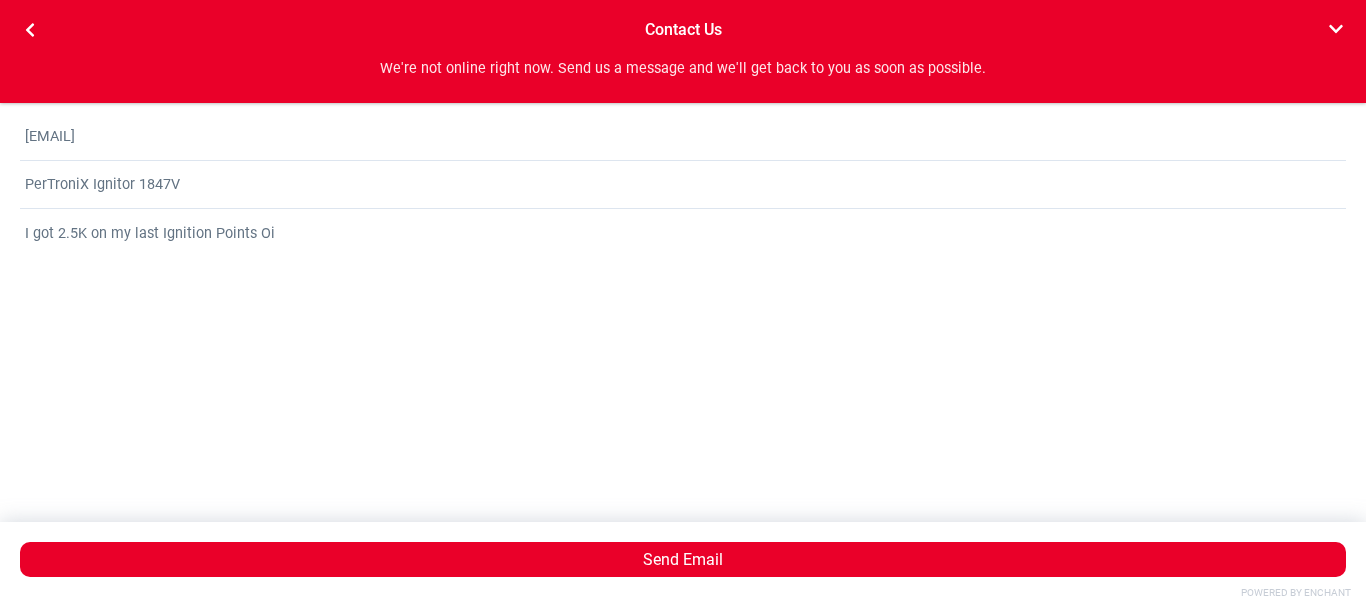 scroll, scrollTop: 0, scrollLeft: 0, axis: both 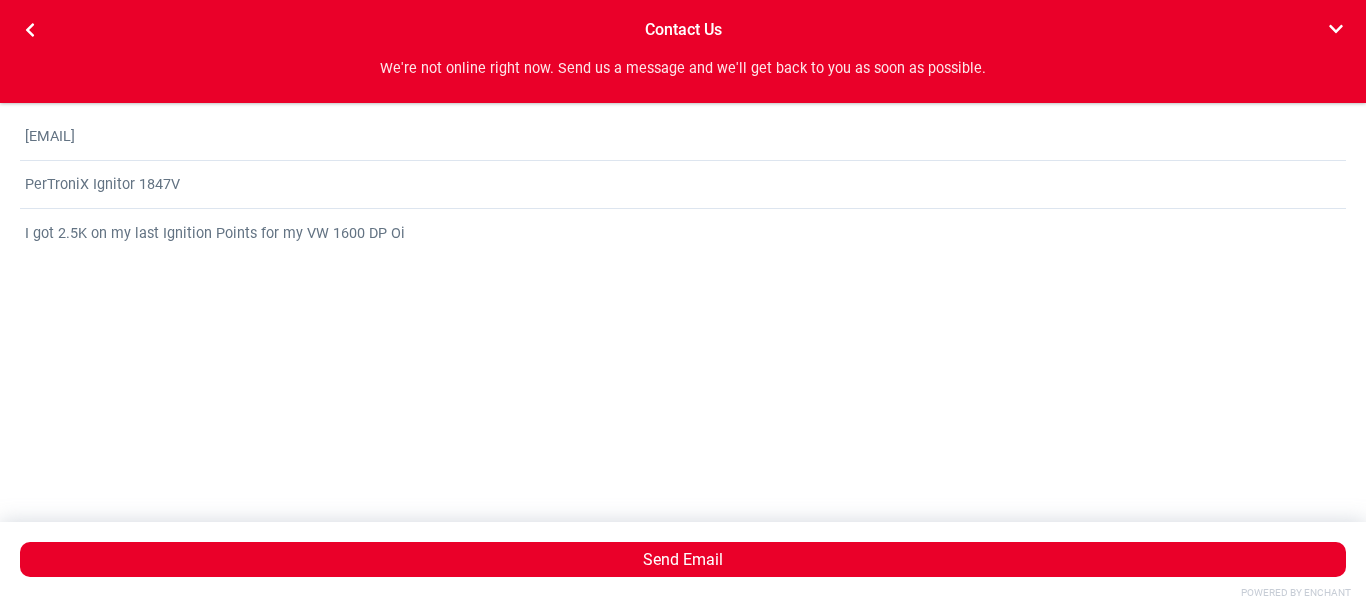 click on "I got 2.5K on my last Ignition Points for my VW 1600 DP Oi" at bounding box center [683, 349] 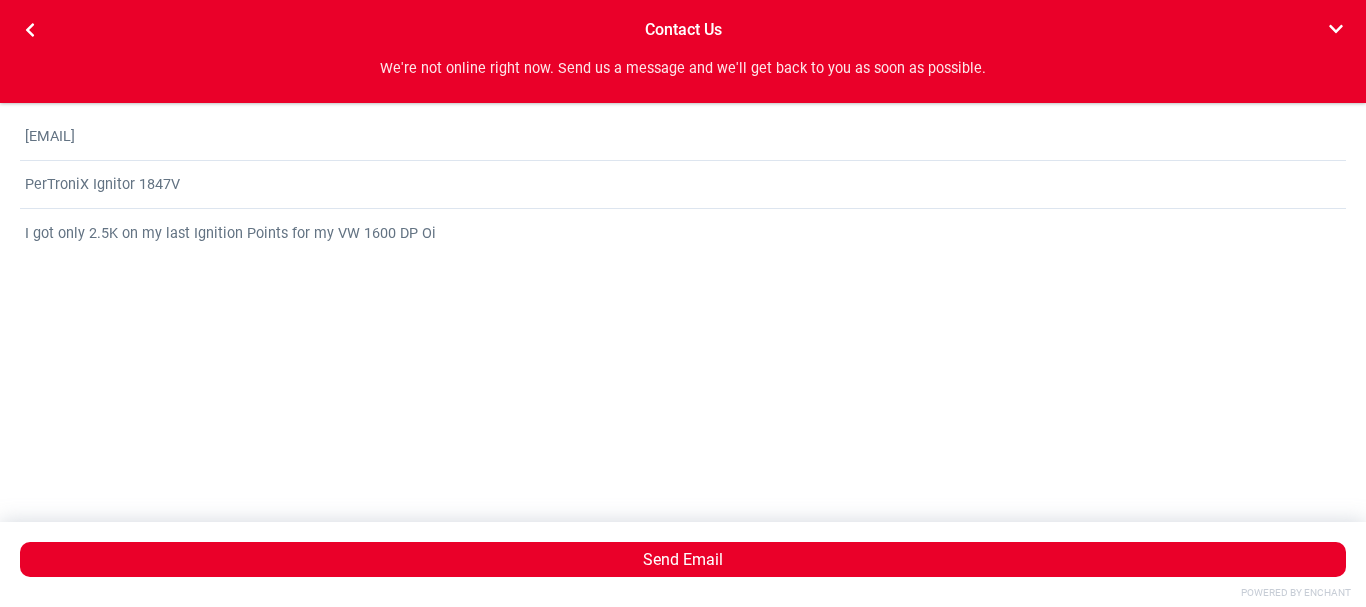 scroll, scrollTop: 0, scrollLeft: 0, axis: both 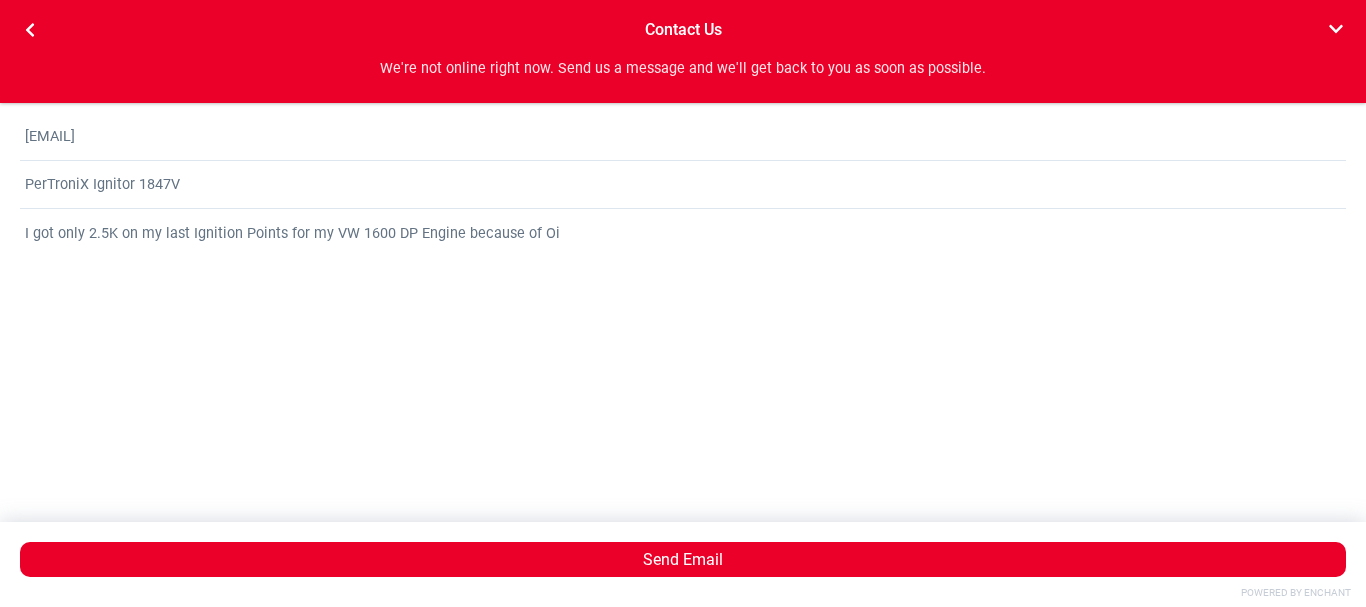 click on "I got only 2.5K on my last Ignition Points for my VW 1600 DP Engine because of Oi" at bounding box center (683, 349) 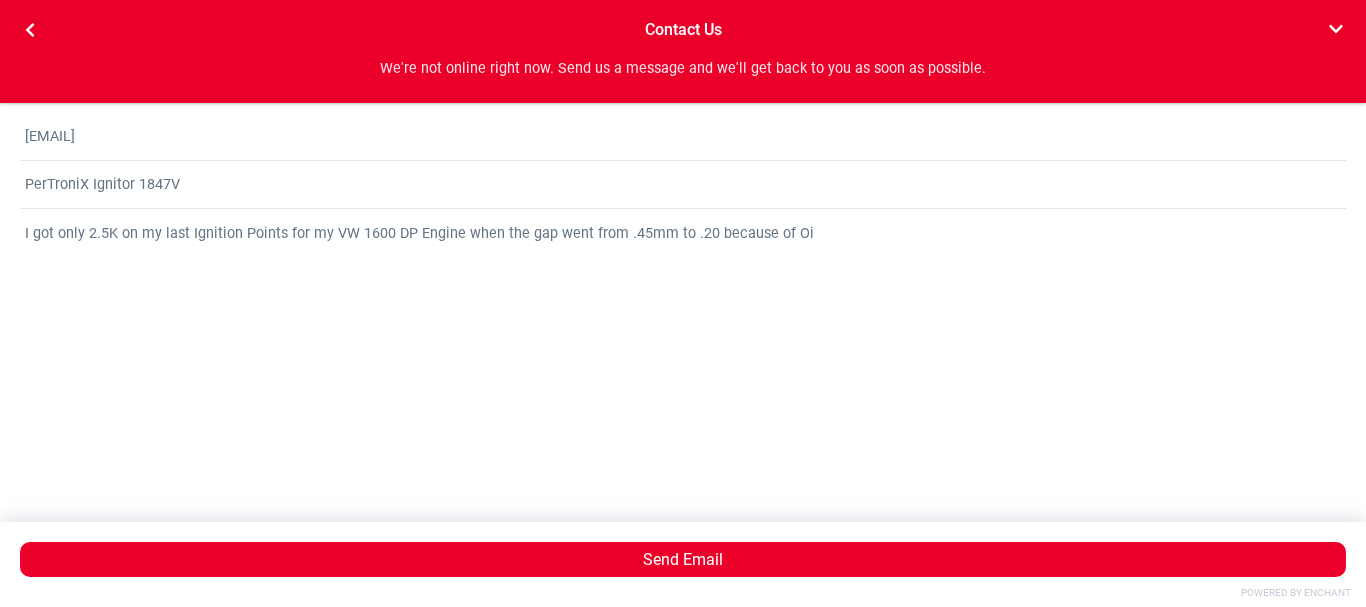 scroll, scrollTop: 0, scrollLeft: 747, axis: horizontal 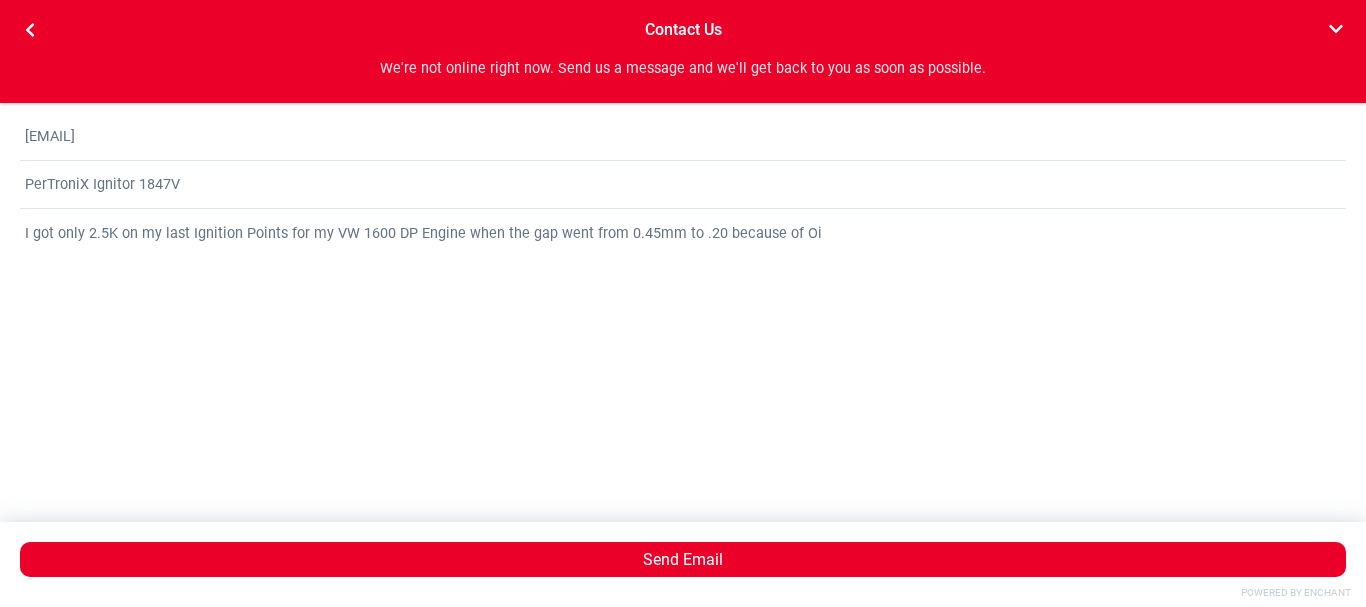 click on "I got only 2.5K on my last Ignition Points for my VW 1600 DP Engine when the gap went from 0.45mm to .20 because of Oi" at bounding box center (683, 349) 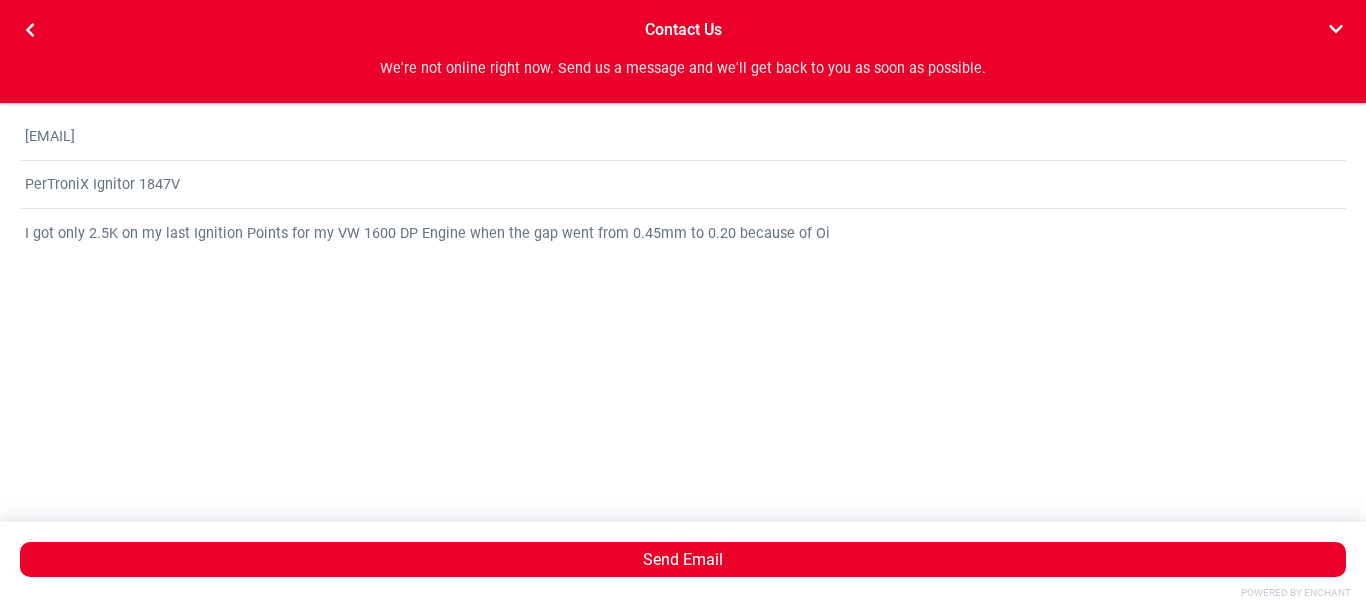 scroll, scrollTop: 0, scrollLeft: 747, axis: horizontal 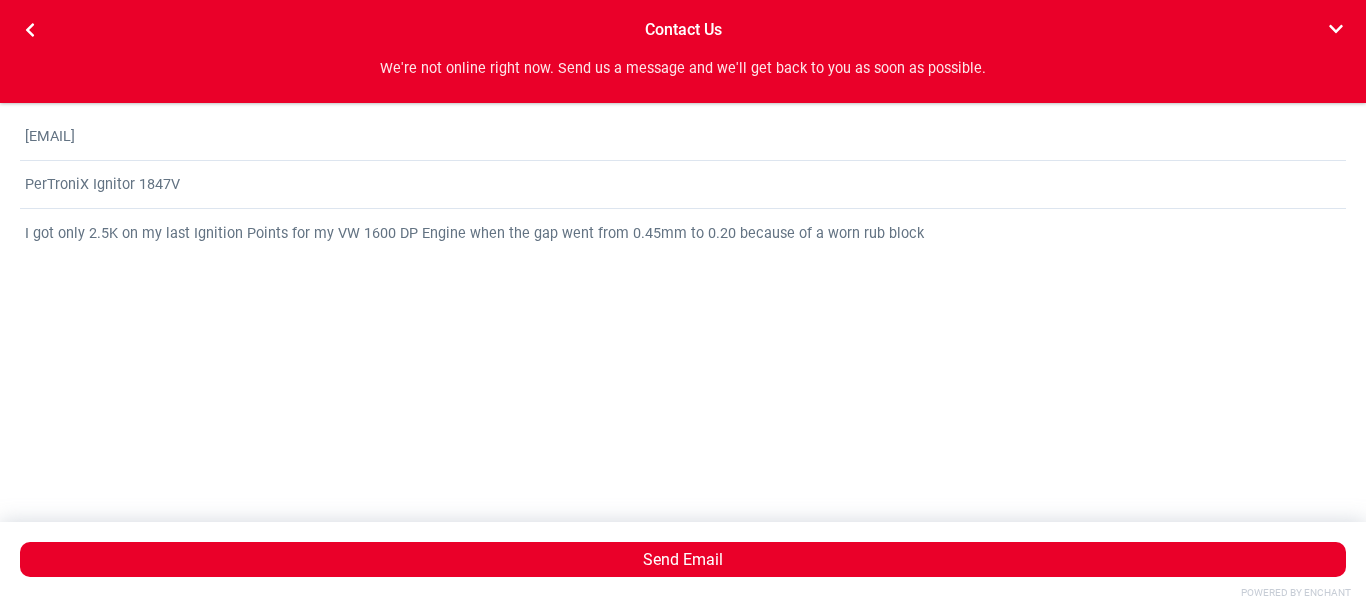 click on "I got only 2.5K on my last Ignition Points for my VW 1600 DP Engine when the gap went from 0.45mm to 0.20 because of a worn rub block" at bounding box center [683, 349] 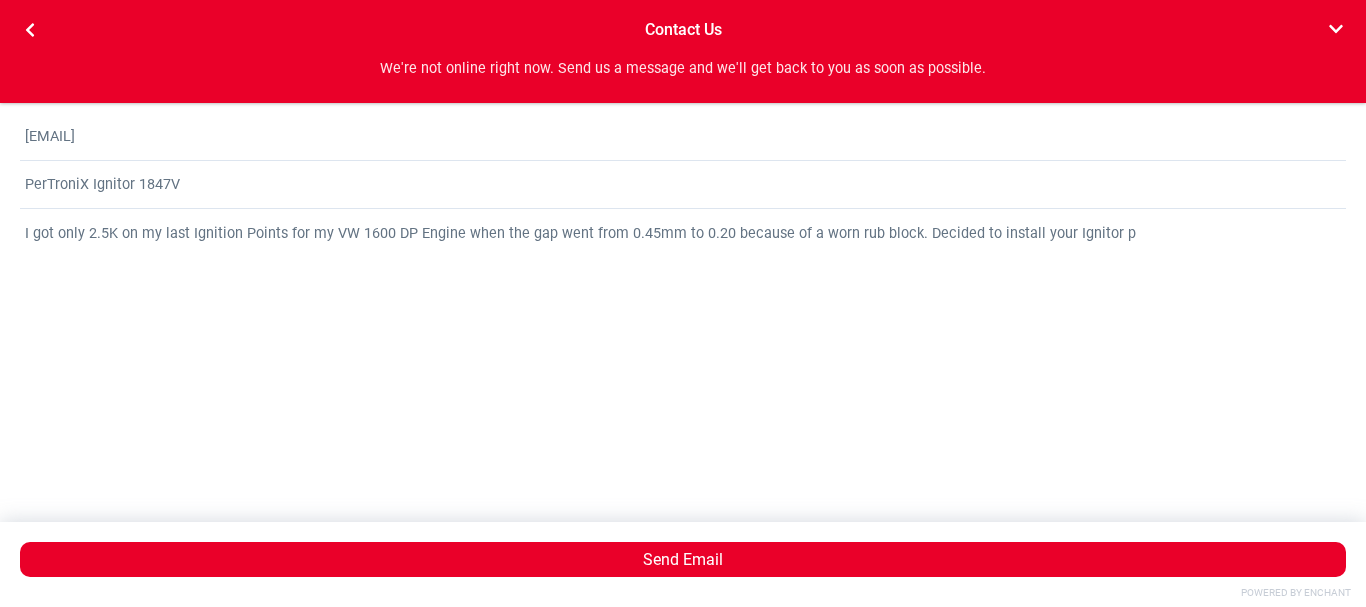 scroll, scrollTop: 0, scrollLeft: 747, axis: horizontal 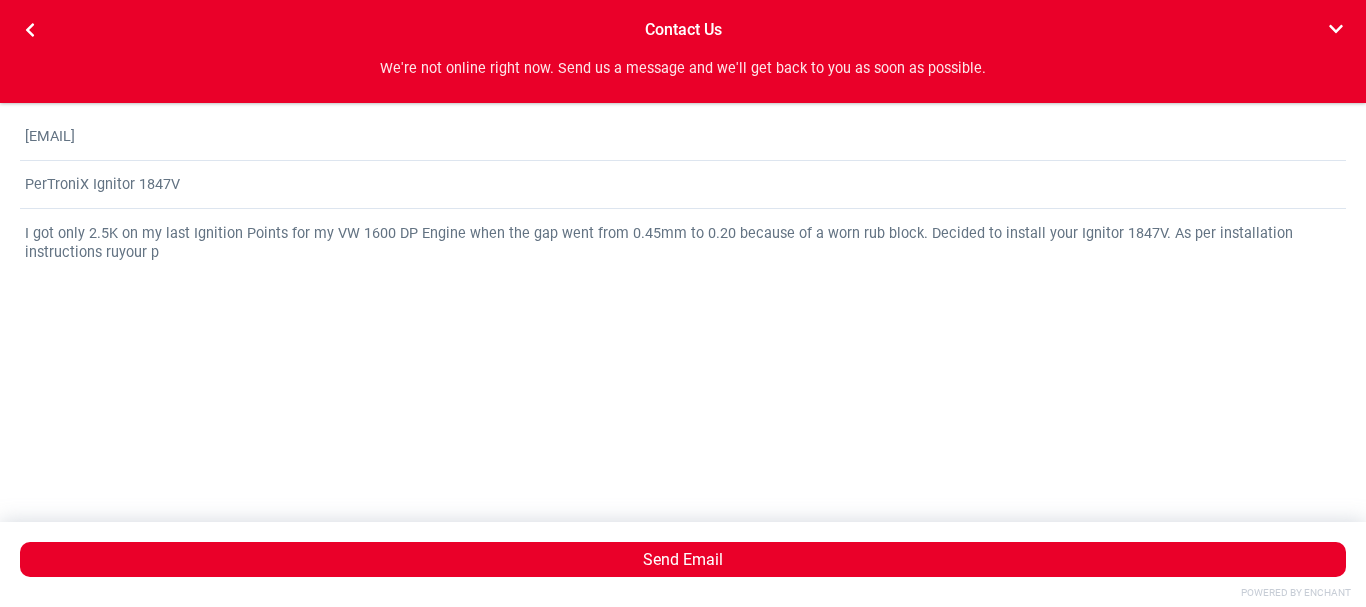 click on "I got only 2.5K on my last Ignition Points for my VW 1600 DP Engine when the gap went from 0.45mm to 0.20 because of a worn rub block. Decided to install your Ignitor 1847V. As per installation instructions ruyour p" at bounding box center [683, 349] 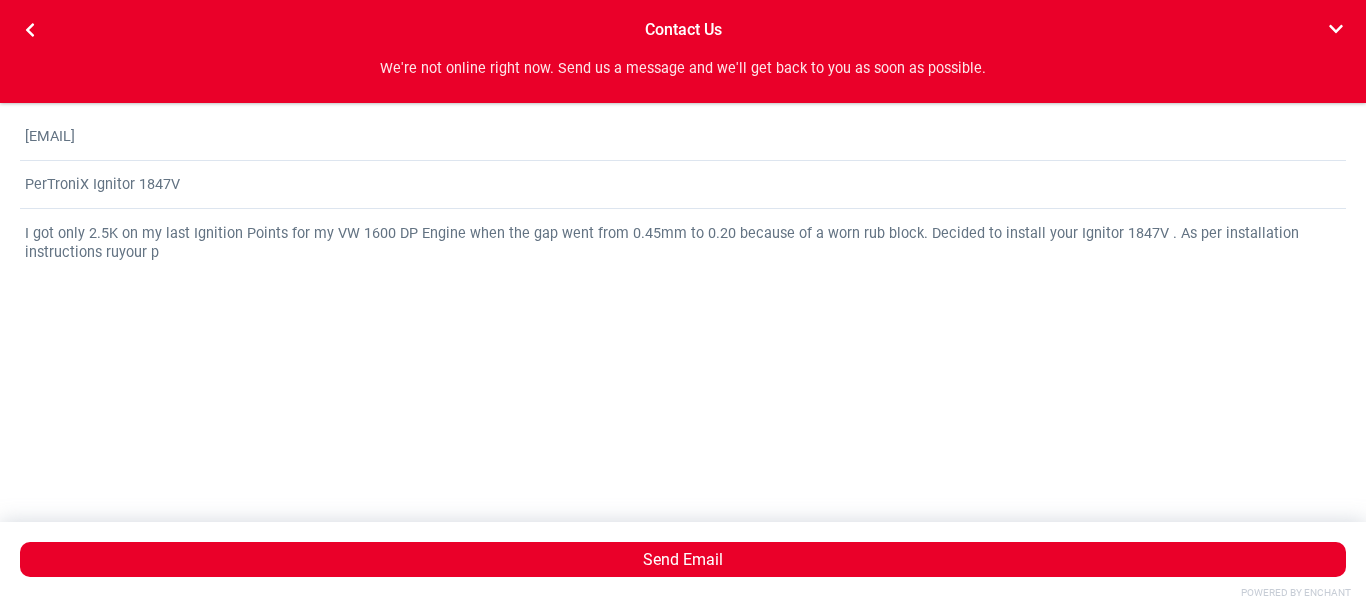scroll, scrollTop: 0, scrollLeft: 747, axis: horizontal 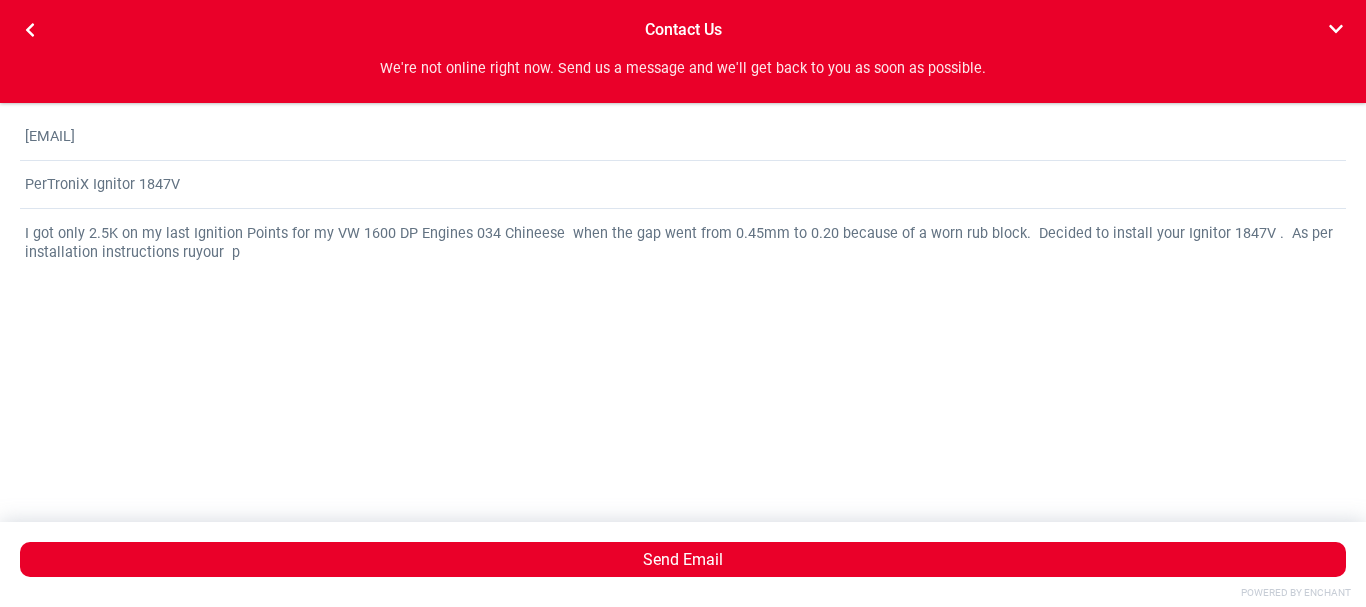 click on "I got only 2.5K on my last Ignition Points for my VW 1600 DP Engines 034 Chineese  when the gap went from 0.45mm to 0.20 because of a worn rub block.  Decided to install your Ignitor 1847V .  As per installation instructions ruyour  p" at bounding box center [683, 349] 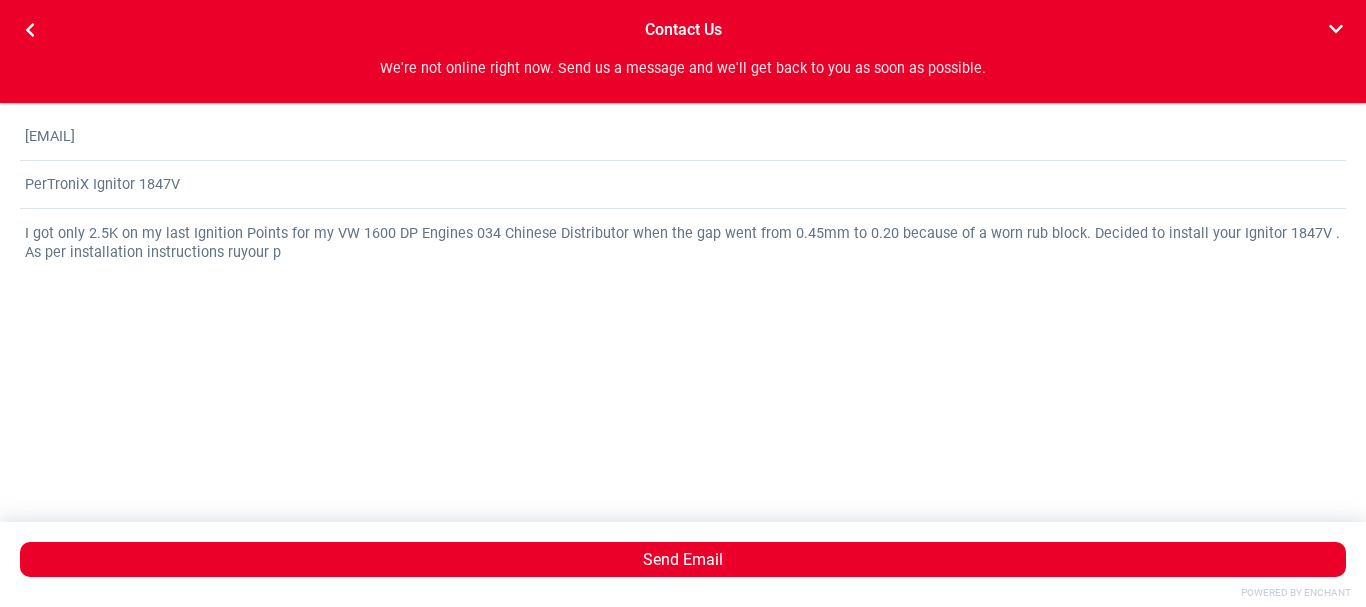scroll, scrollTop: 0, scrollLeft: 0, axis: both 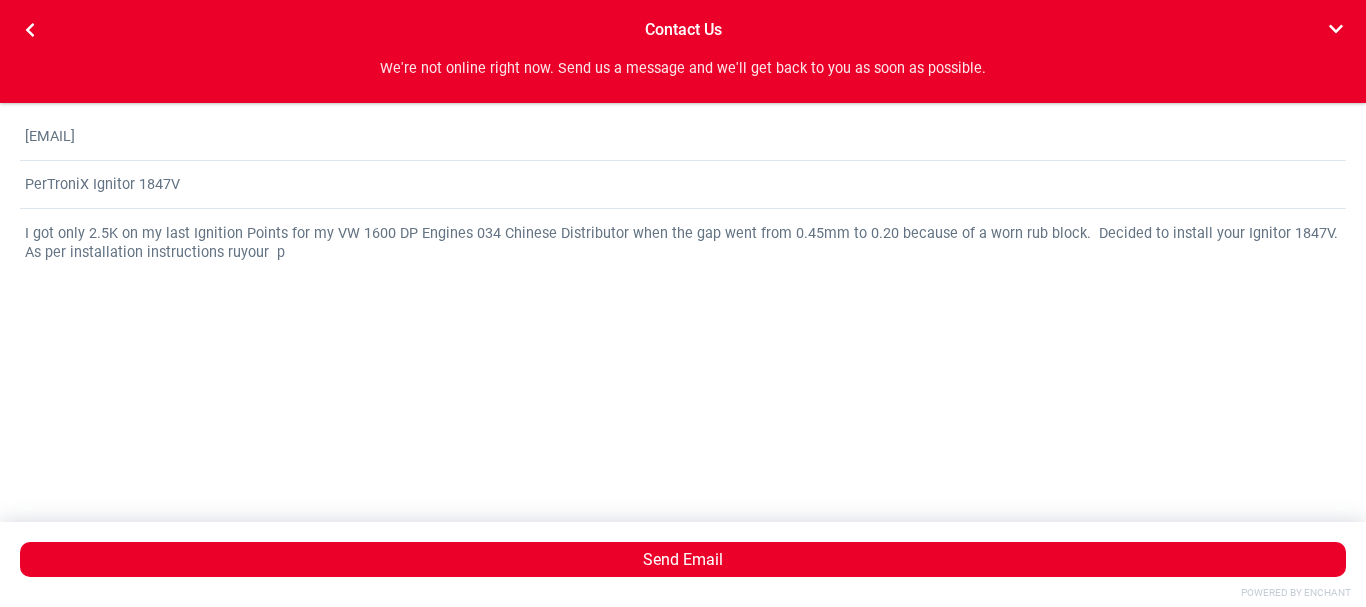 click on "I got only 2.5K on my last Ignition Points for my VW 1600 DP Engines 034 Chinese Distributor when the gap went from 0.45mm to 0.20 because of a worn rub block.  Decided to install your Ignitor 1847V.   As per installation instructions ruyour  p" at bounding box center [683, 349] 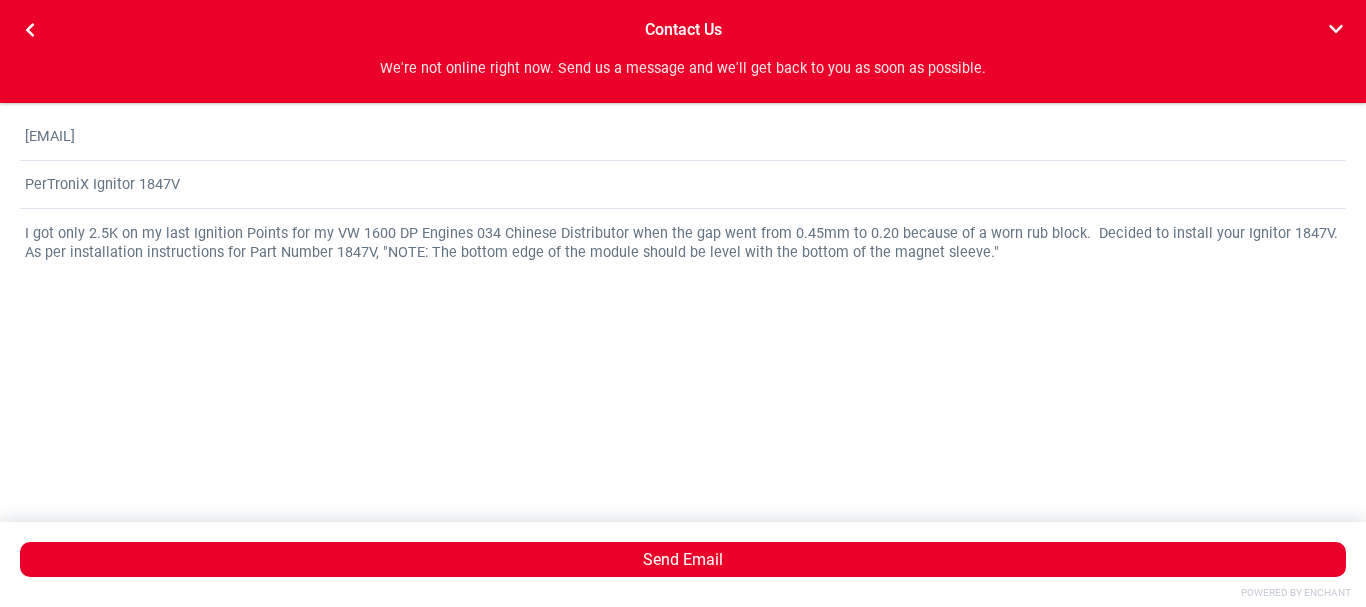 scroll, scrollTop: 0, scrollLeft: 0, axis: both 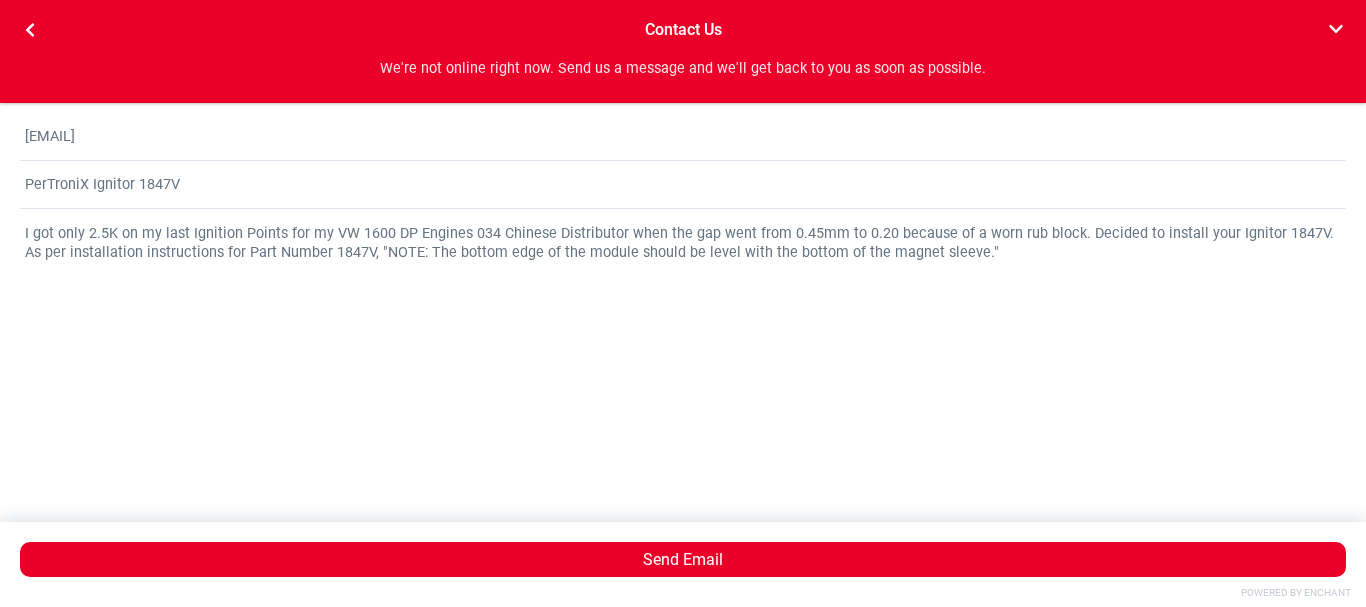 click on "I got only 2.5K on my last Ignition Points for my VW 1600 DP Engines 034 Chinese Distributor when the gap went from 0.45mm to 0.20 because of a worn rub block. Decided to install your Ignitor 1847V. As per installation instructions for Part Number 1847V, "NOTE: The bottom edge of the module should be level with the bottom of the magnet sleeve."" at bounding box center (683, 349) 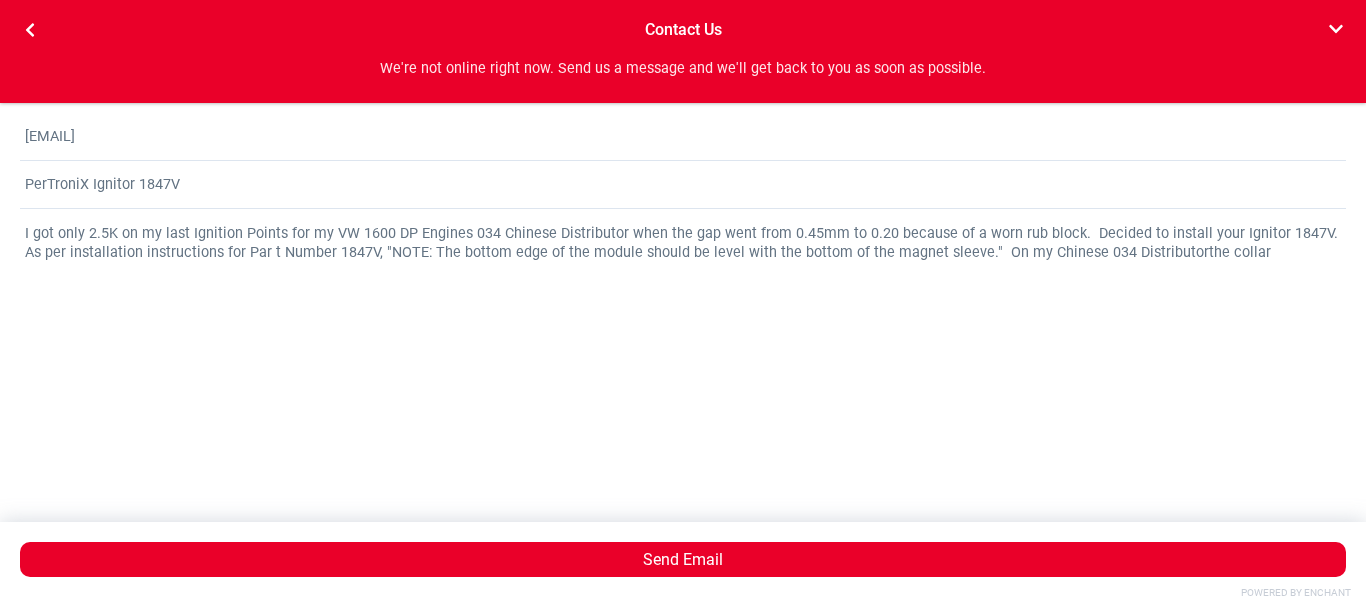 scroll, scrollTop: 0, scrollLeft: 0, axis: both 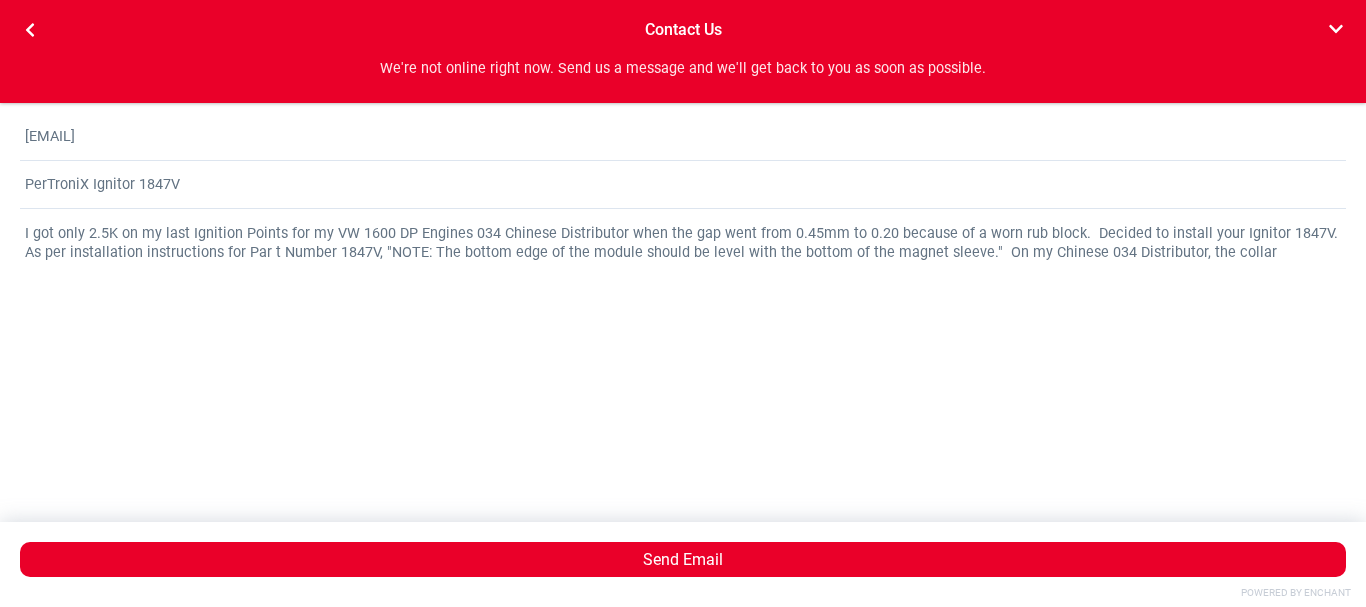 click on "I got only 2.5K on my last Ignition Points for my VW 1600 DP Engines 034 Chinese Distributor when the gap went from 0.45mm to 0.20 because of a worn rub block.  Decided to install your Ignitor 1847V.   As per installation instructions for Par t Number 1847V, "NOTE: The bottom edge of the module should be level with the bottom of the magnet sleeve."  On my Chinese 034 Distributor, the collar" at bounding box center [683, 349] 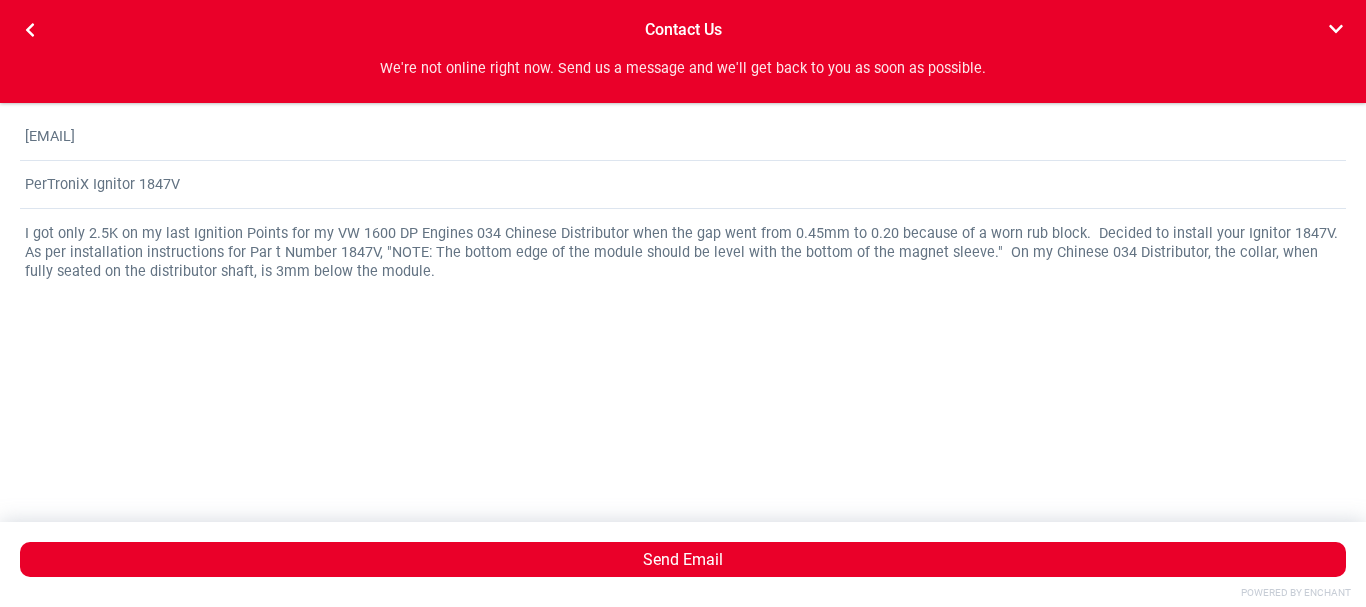 scroll, scrollTop: 0, scrollLeft: 358, axis: horizontal 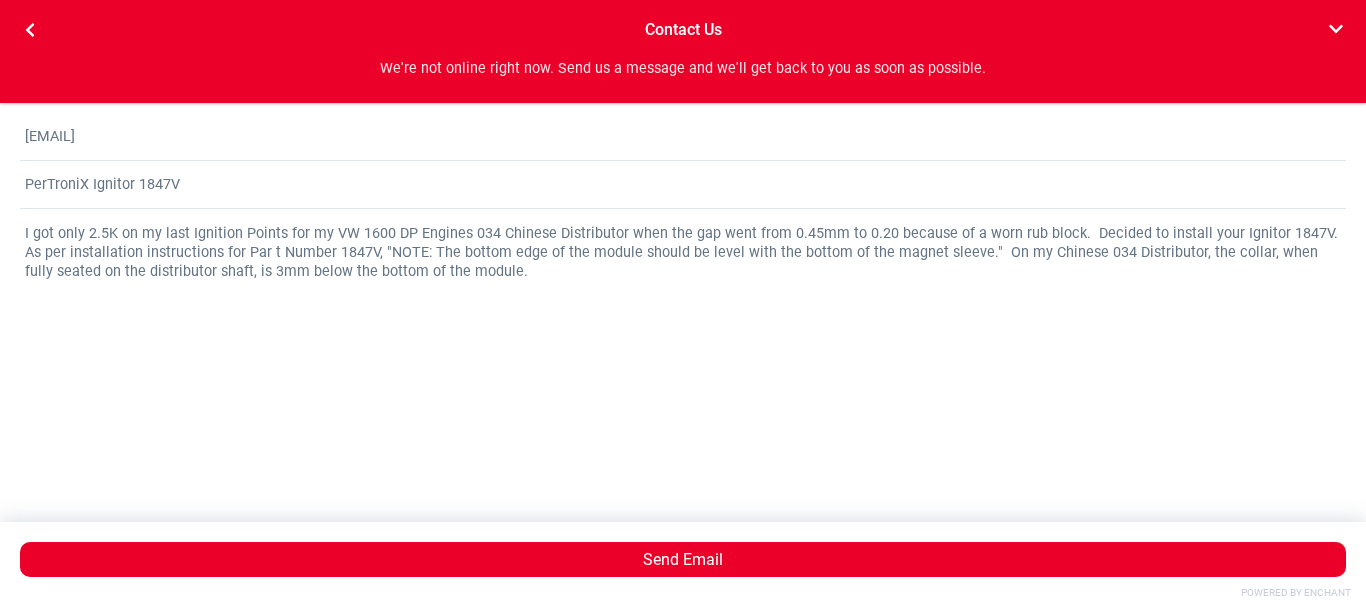 click on "I got only 2.5K on my last Ignition Points for my VW 1600 DP Engines 034 Chinese Distributor when the gap went from 0.45mm to 0.20 because of a worn rub block.  Decided to install your Ignitor 1847V.   As per installation instructions for Par t Number 1847V, "NOTE: The bottom edge of the module should be level with the bottom of the magnet sleeve."  On my Chinese 034 Distributor, the collar, when fully seated on the distributor shaft, is 3mm below the bottom of the module." at bounding box center [683, 349] 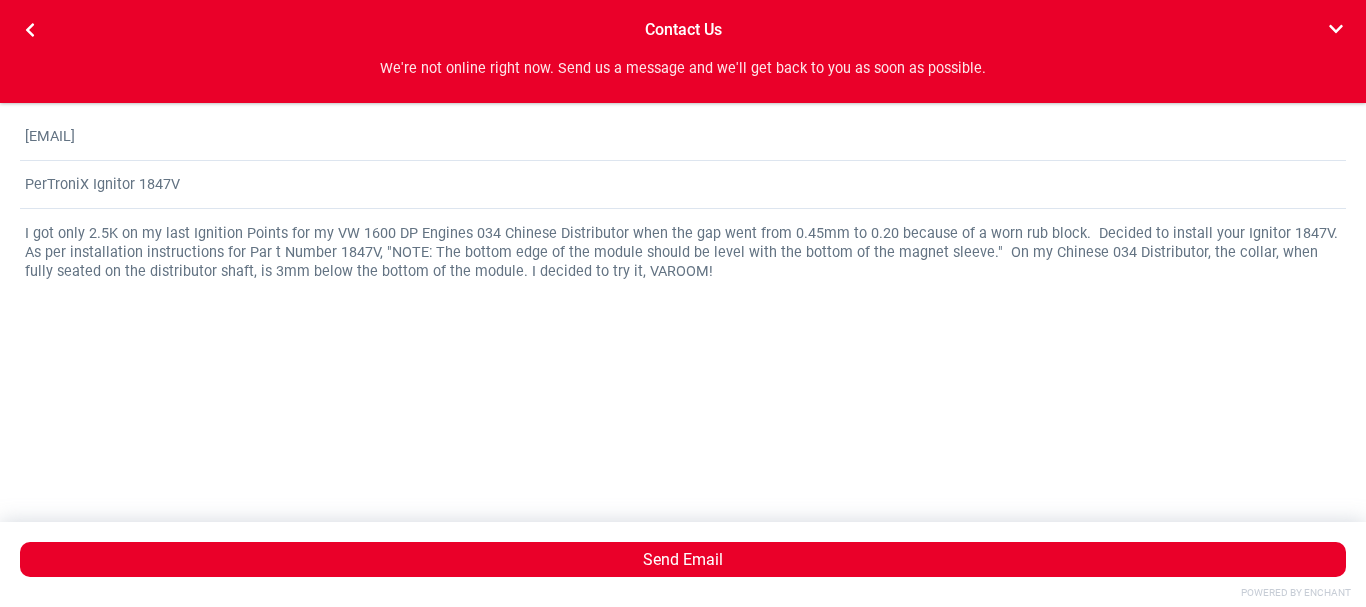 scroll, scrollTop: 0, scrollLeft: 0, axis: both 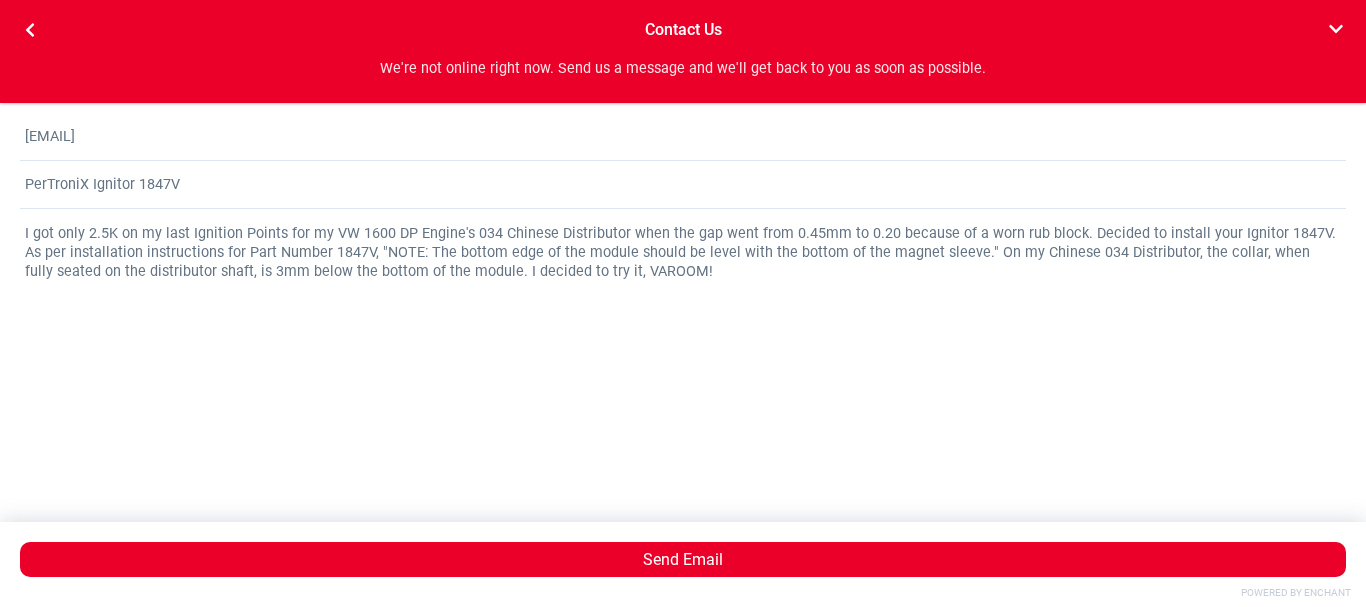 click on "I got only 2.5K on my last Ignition Points for my VW 1600 DP Engine's 034 Chinese Distributor when the gap went from 0.45mm to 0.20 because of a worn rub block. Decided to install your Ignitor 1847V. As per installation instructions for Part Number 1847V, "NOTE: The bottom edge of the module should be level with the bottom of the magnet sleeve." On my Chinese 034 Distributor, the collar, when fully seated on the distributor shaft, is 3mm below the bottom of the module. I decided to try it, VAROOM!" at bounding box center (683, 349) 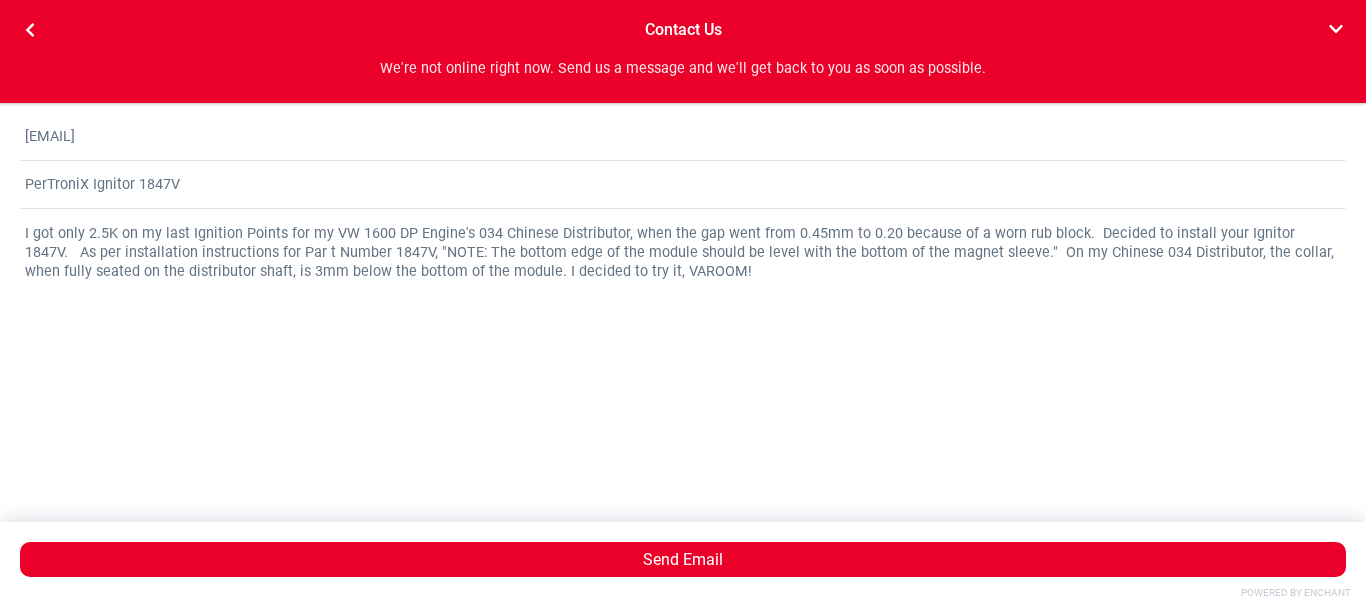 scroll, scrollTop: 0, scrollLeft: 0, axis: both 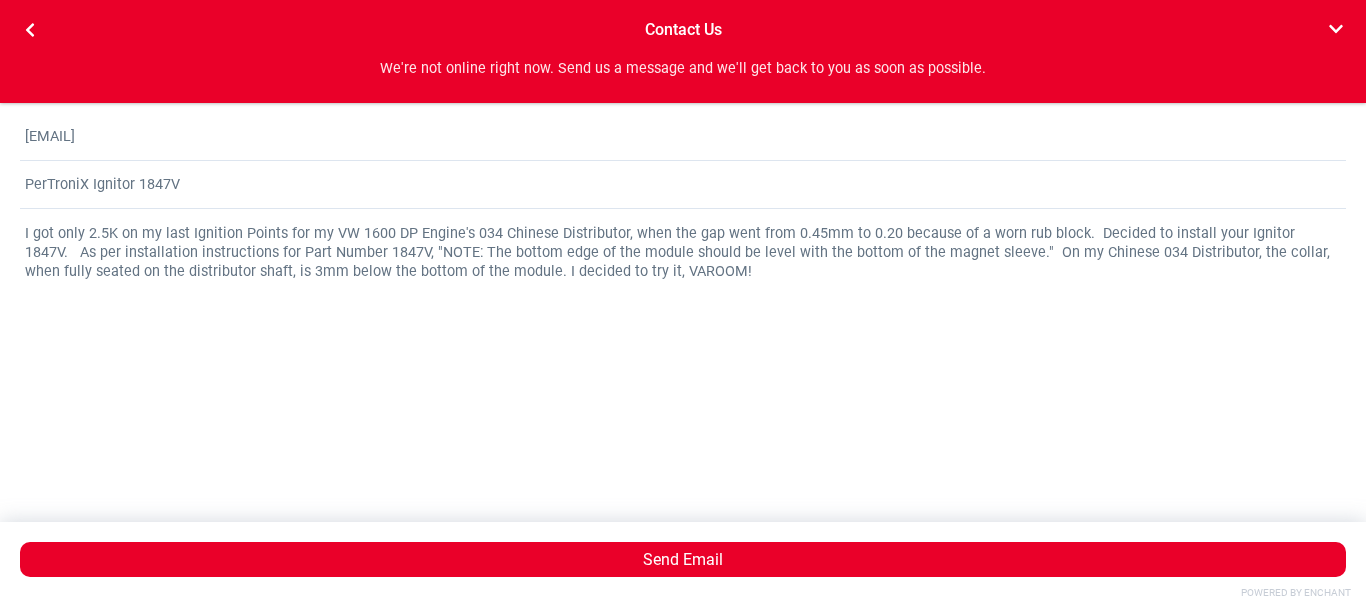 click on "I got only 2.5K on my last Ignition Points for my VW 1600 DP Engine's 034 Chinese Distributor, when the gap went from 0.45mm to 0.20 because of a worn rub block.  Decided to install your Ignitor 1847V.   As per installation instructions for Part Number 1847V, "NOTE: The bottom edge of the module should be level with the bottom of the magnet sleeve."  On my Chinese 034 Distributor, the collar, when fully seated on the distributor shaft, is 3mm below the bottom of the module. I decided to try it, VAROOM!" at bounding box center [683, 349] 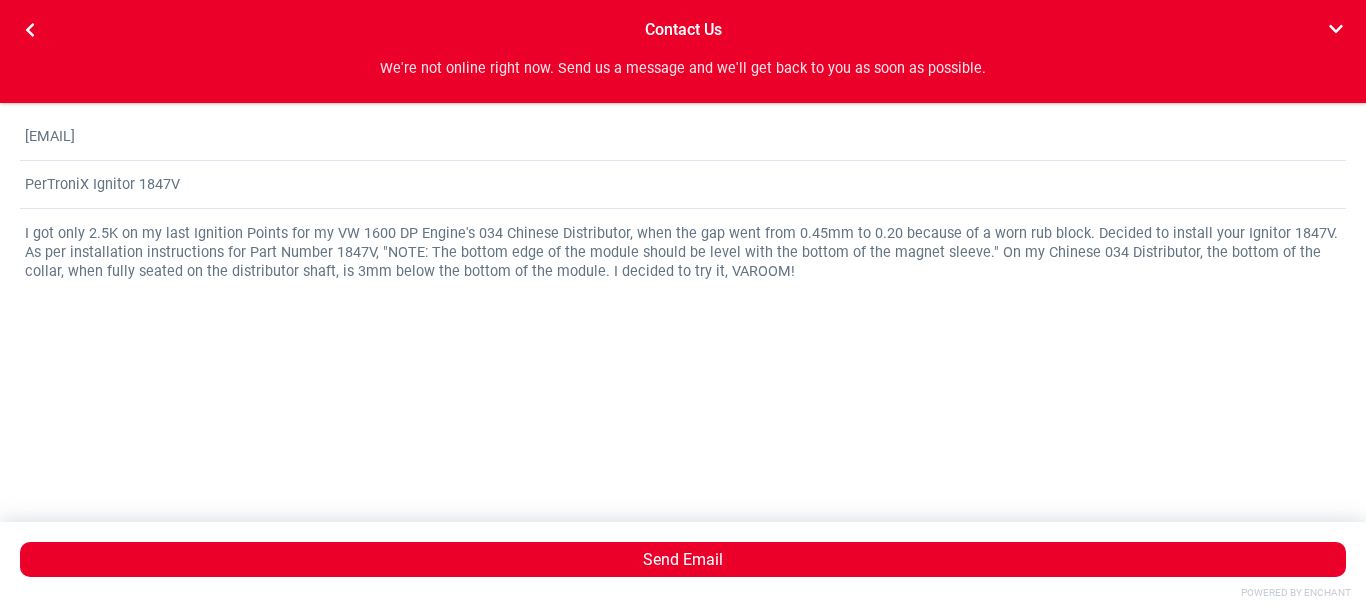 scroll, scrollTop: 0, scrollLeft: 0, axis: both 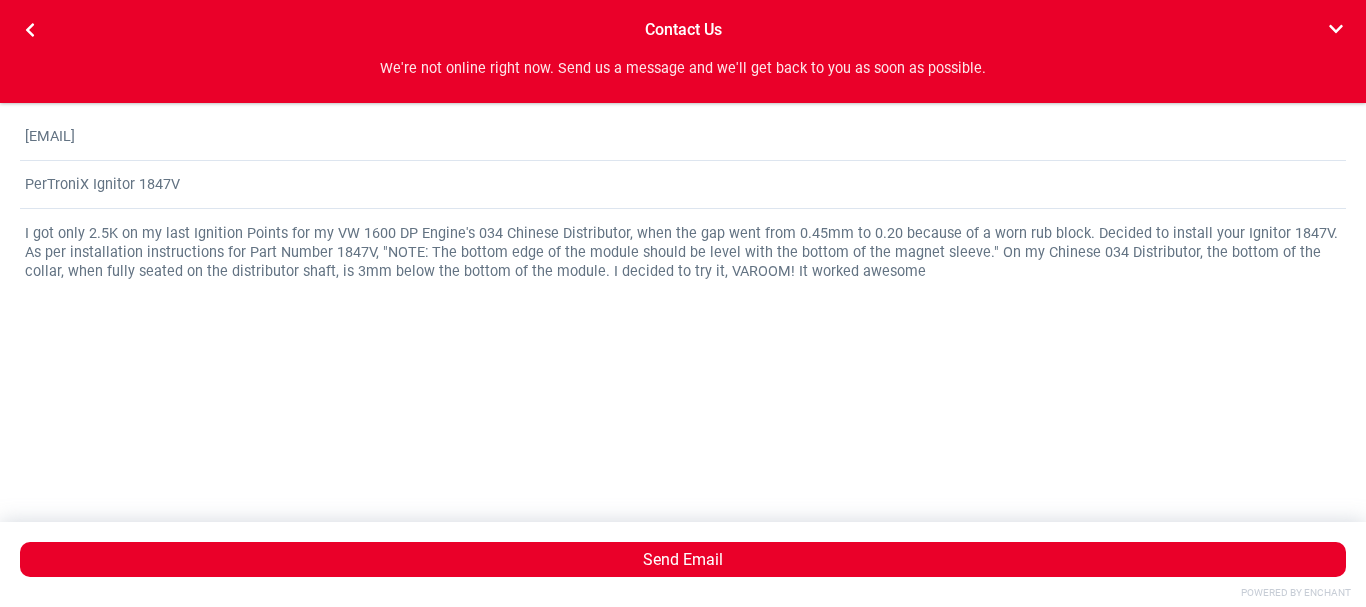 click on "I got only 2.5K on my last Ignition Points for my VW 1600 DP Engine's 034 Chinese Distributor, when the gap went from 0.45mm to 0.20 because of a worn rub block. Decided to install your Ignitor 1847V. As per installation instructions for Part Number 1847V, "NOTE: The bottom edge of the module should be level with the bottom of the magnet sleeve." On my Chinese 034 Distributor, the bottom of the collar, when fully seated on the distributor shaft, is 3mm below the bottom of the module. I decided to try it, VAROOM! It worked awesome" at bounding box center [683, 349] 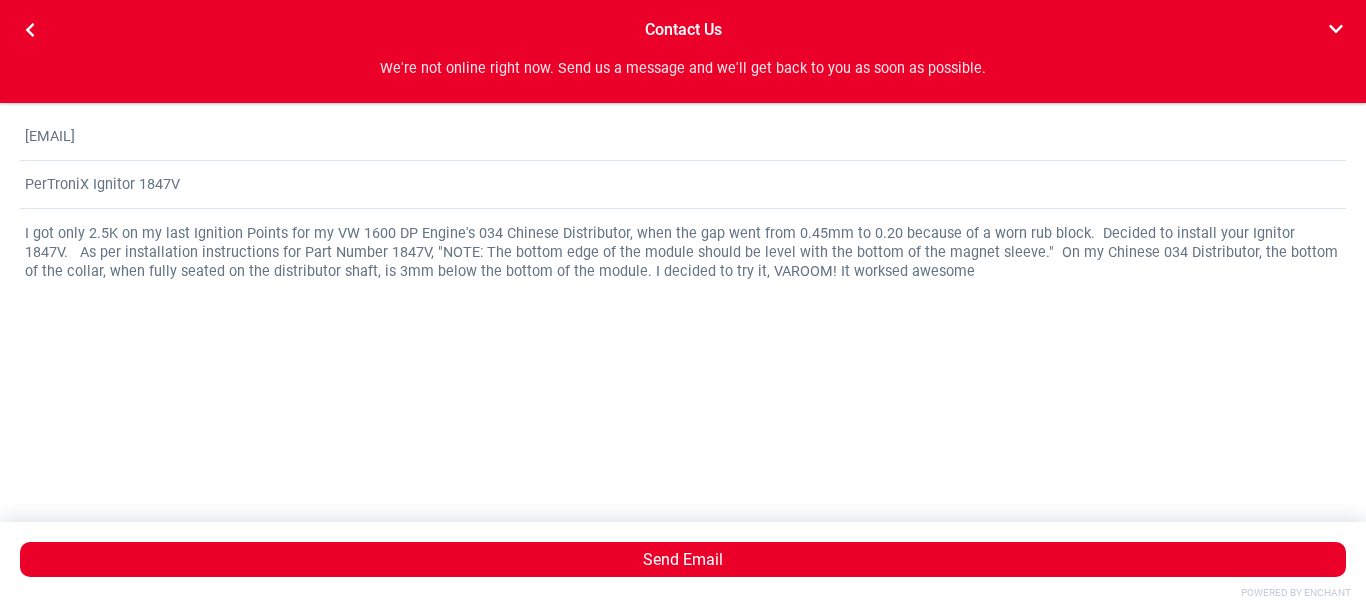 scroll, scrollTop: 0, scrollLeft: 0, axis: both 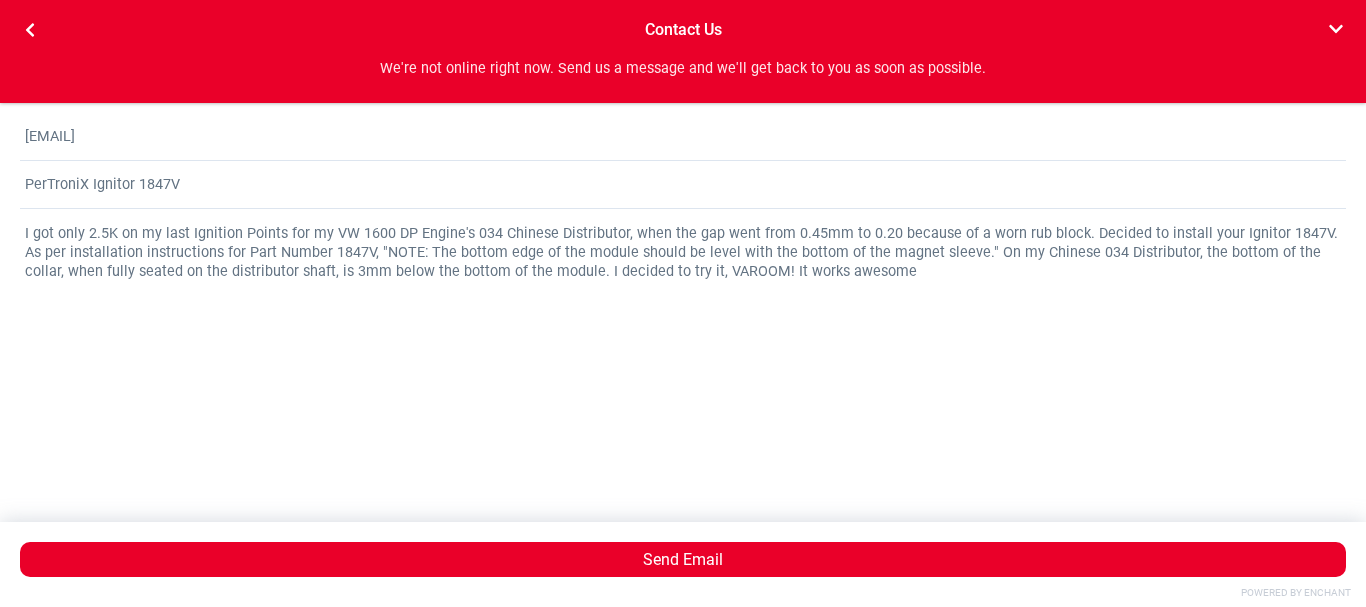 click on "I got only 2.5K on my last Ignition Points for my VW 1600 DP Engine's 034 Chinese Distributor, when the gap went from 0.45mm to 0.20 because of a worn rub block. Decided to install your Ignitor 1847V. As per installation instructions for Part Number 1847V, "NOTE: The bottom edge of the module should be level with the bottom of the magnet sleeve." On my Chinese 034 Distributor, the bottom of the collar, when fully seated on the distributor shaft, is 3mm below the bottom of the module. I decided to try it, VAROOM! It works awesome" at bounding box center [683, 349] 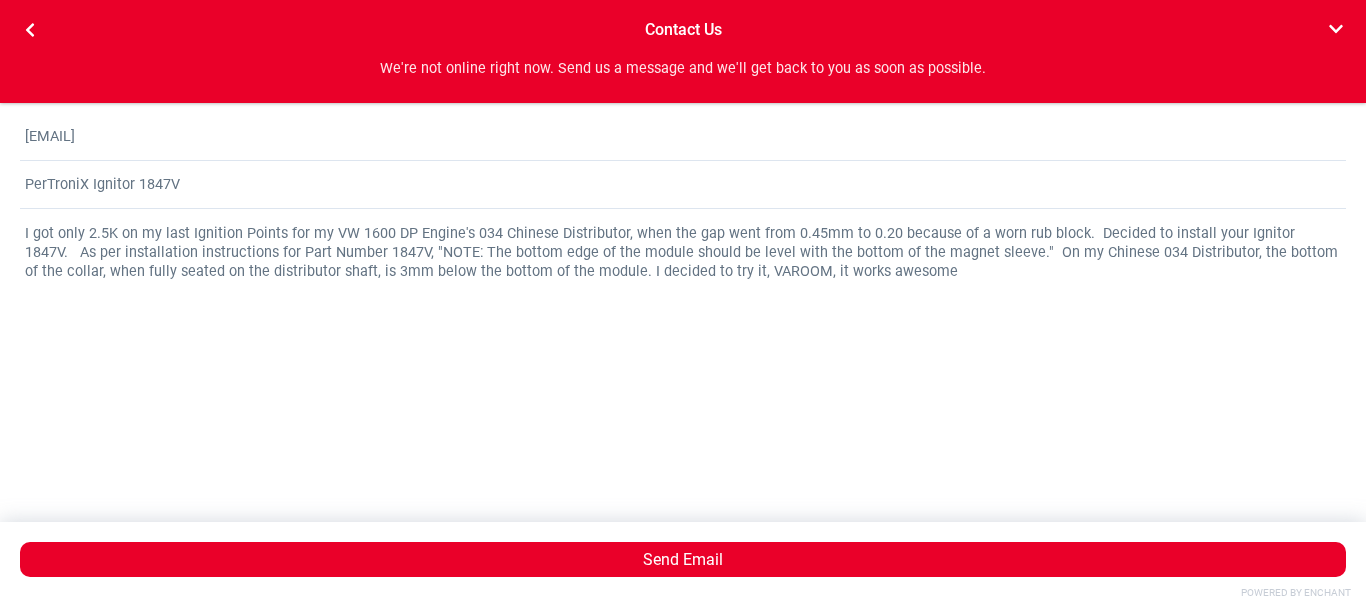scroll, scrollTop: 0, scrollLeft: 0, axis: both 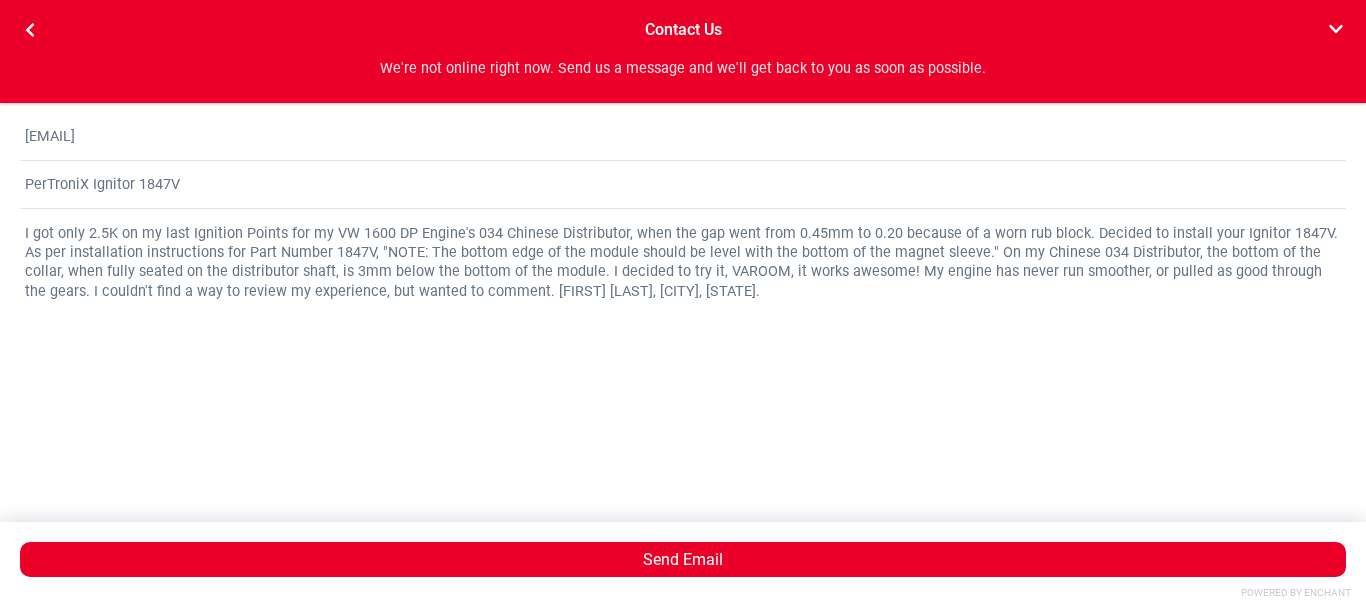click on "I got only 2.5K on my last Ignition Points for my VW 1600 DP Engine's 034 Chinese Distributor, when the gap went from 0.45mm to 0.20 because of a worn rub block. Decided to install your Ignitor 1847V. As per installation instructions for Part Number 1847V, "NOTE: The bottom edge of the module should be level with the bottom of the magnet sleeve." On my Chinese 034 Distributor, the bottom of the collar, when fully seated on the distributor shaft, is 3mm below the bottom of the module. I decided to try it, VAROOM, it works awesome! My engine has never run smoother, or pulled as good through the gears. I couldn't find a way to review my experience, but wanted to comment. [FIRST] [LAST], [CITY], [STATE]." at bounding box center (683, 349) 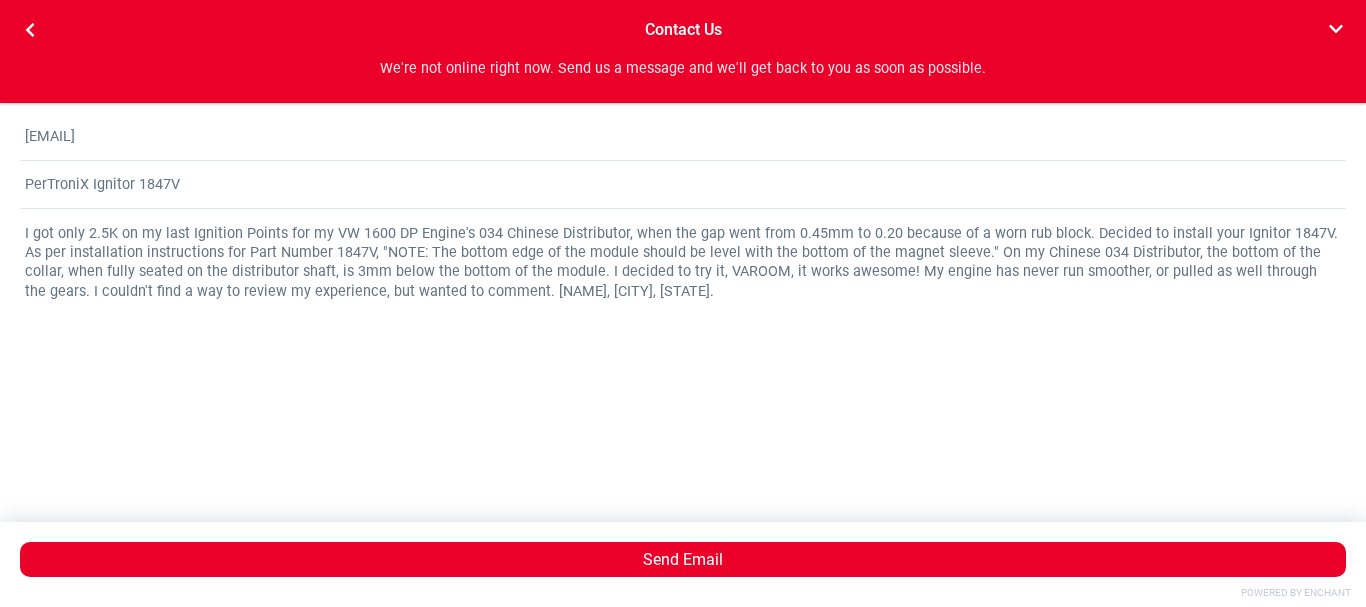 scroll, scrollTop: 0, scrollLeft: 0, axis: both 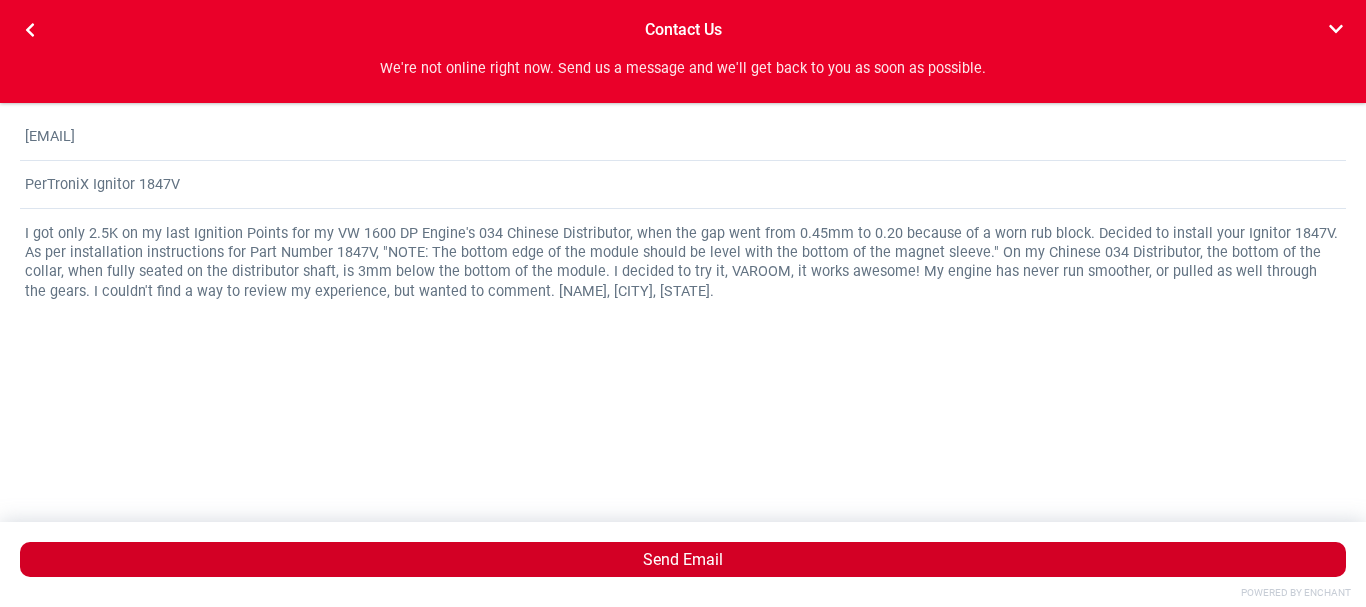 type on "I got only 2.5K on my last Ignition Points for my VW 1600 DP Engine's 034 Chinese Distributor, when the gap went from 0.45mm to 0.20 because of a worn rub block. Decided to install your Ignitor 1847V. As per installation instructions for Part Number 1847V, "NOTE: The bottom edge of the module should be level with the bottom of the magnet sleeve." On my Chinese 034 Distributor, the bottom of the collar, when fully seated on the distributor shaft, is 3mm below the bottom of the module. I decided to try it, VAROOM, it works awesome! My engine has never run smoother, or pulled as well through the gears. I couldn't find a way to review my experience, but wanted to comment. [NAME], [CITY], [STATE]." 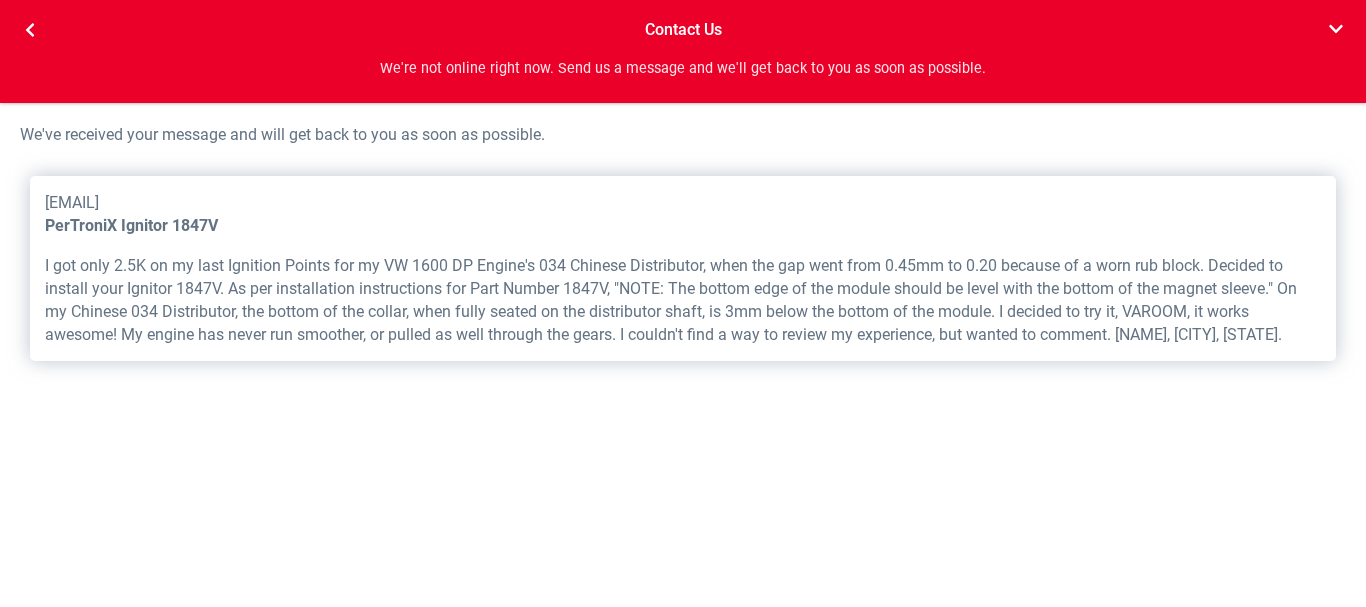 scroll, scrollTop: 0, scrollLeft: 747, axis: horizontal 